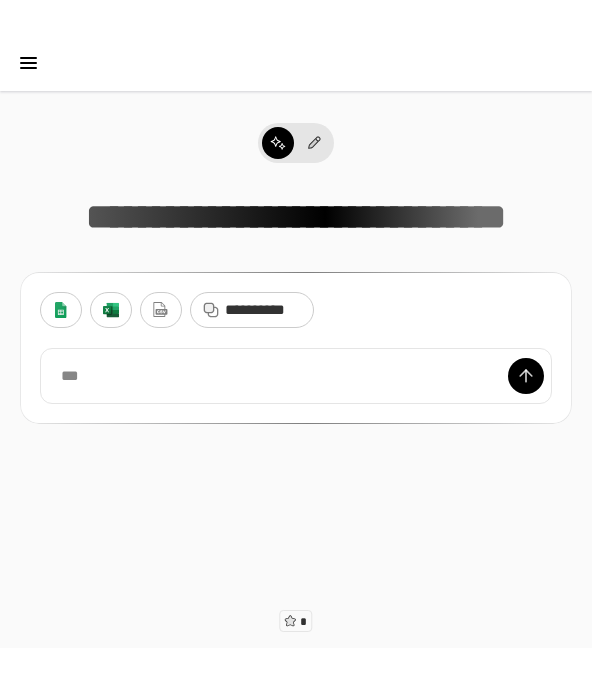 scroll, scrollTop: 0, scrollLeft: 0, axis: both 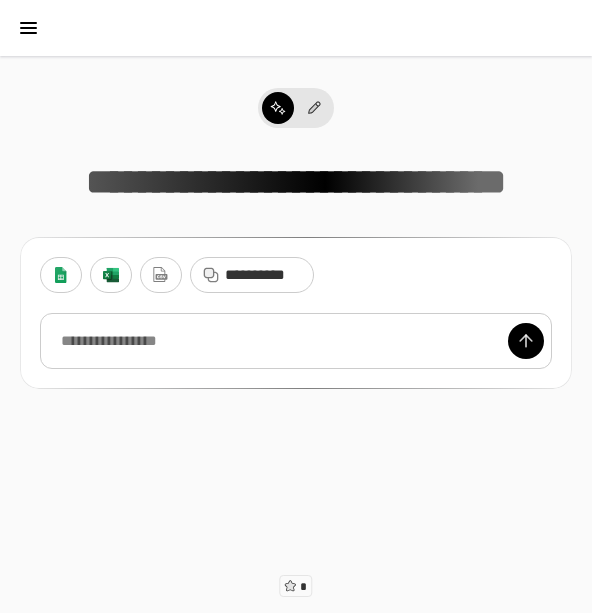 click at bounding box center (296, 341) 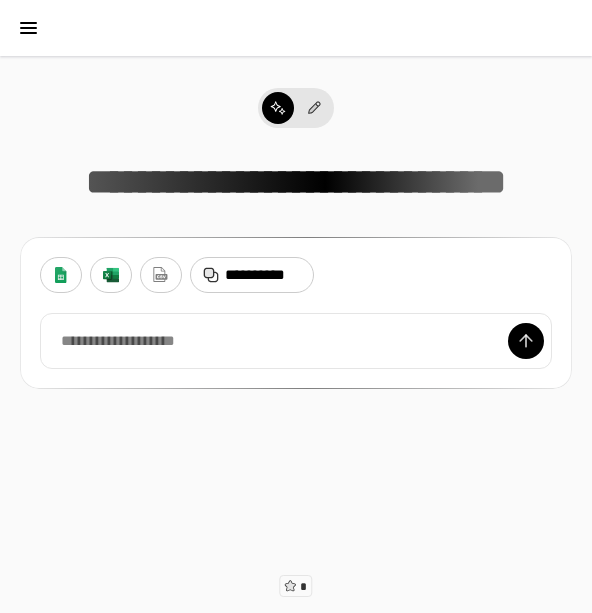 click on "**********" at bounding box center [263, 275] 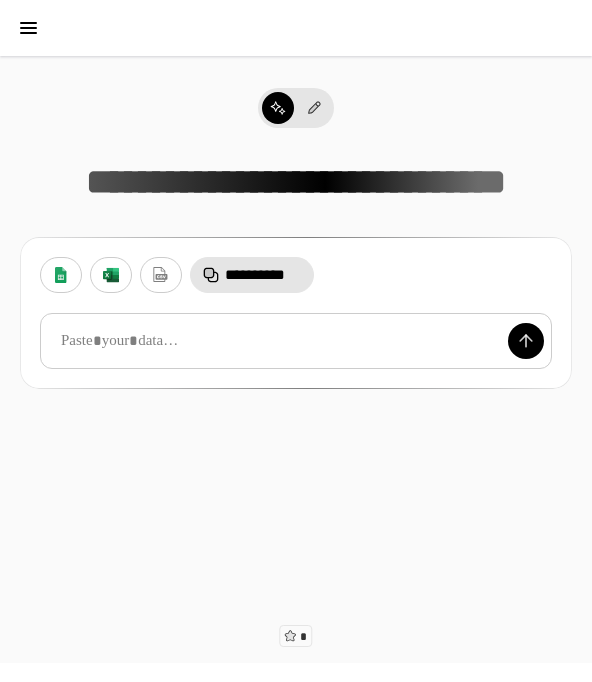 click at bounding box center [296, 341] 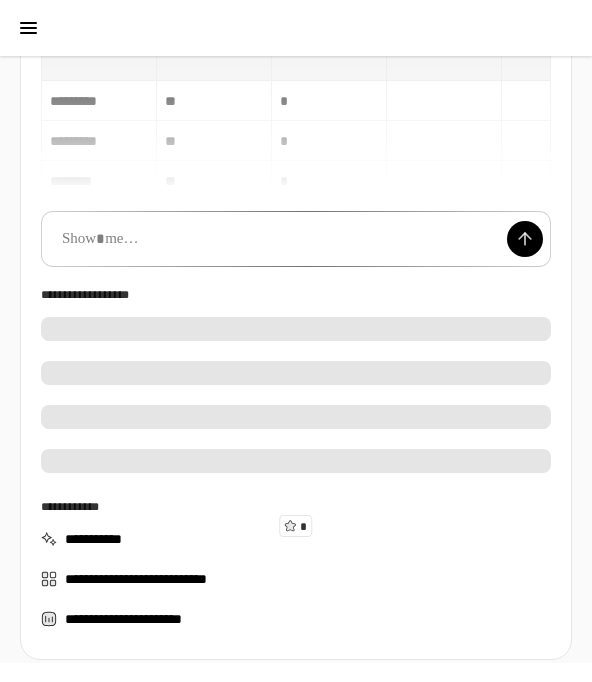 scroll, scrollTop: 107, scrollLeft: 0, axis: vertical 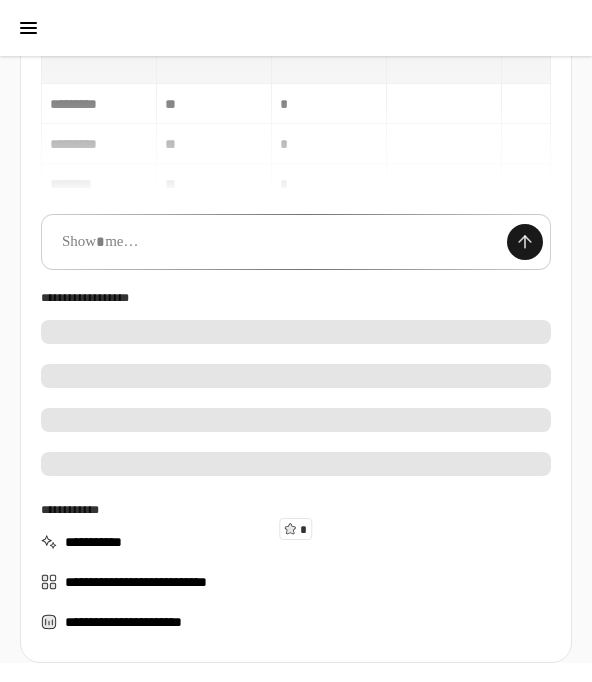 click at bounding box center (525, 242) 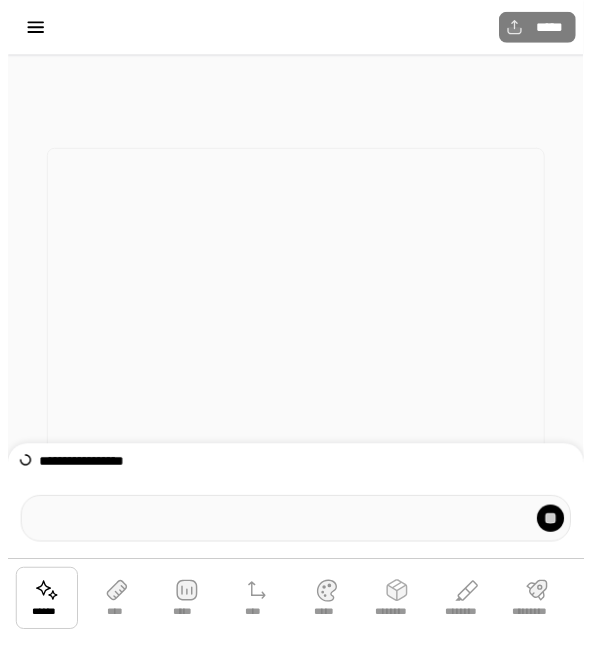 scroll, scrollTop: 0, scrollLeft: 8, axis: horizontal 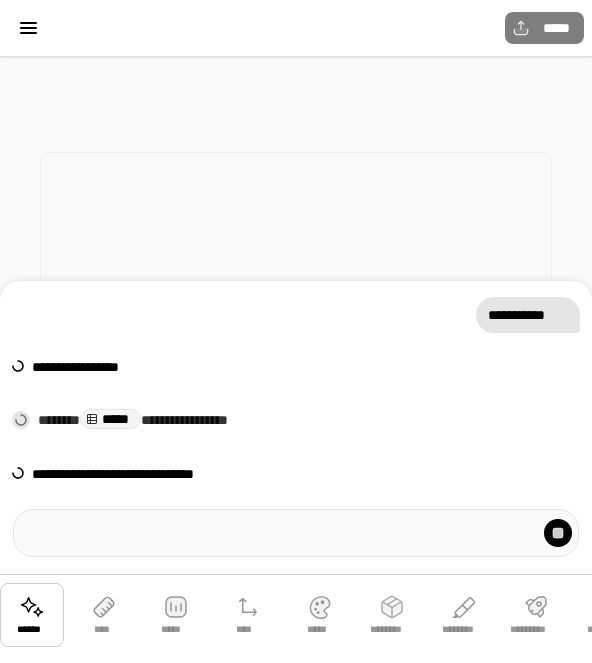 click at bounding box center [296, 314] 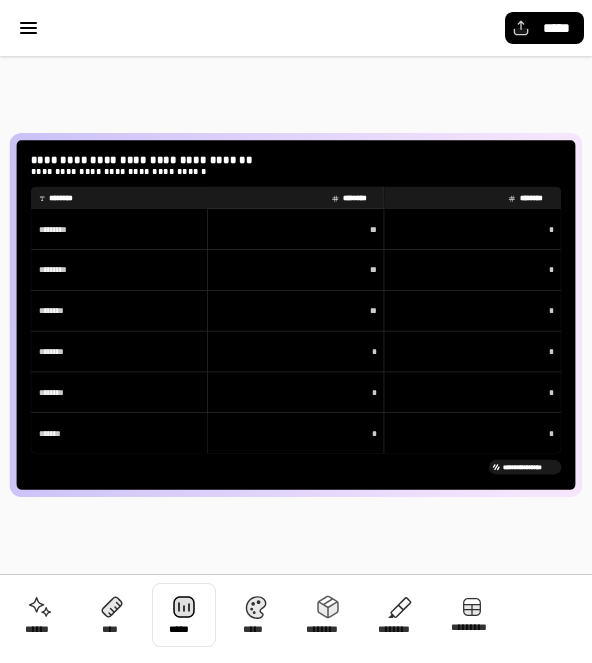 click at bounding box center [184, 615] 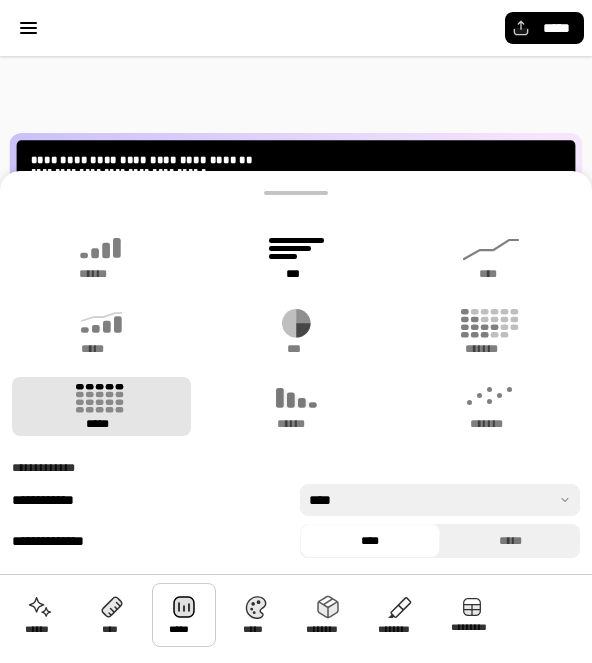click on "***" at bounding box center (296, 256) 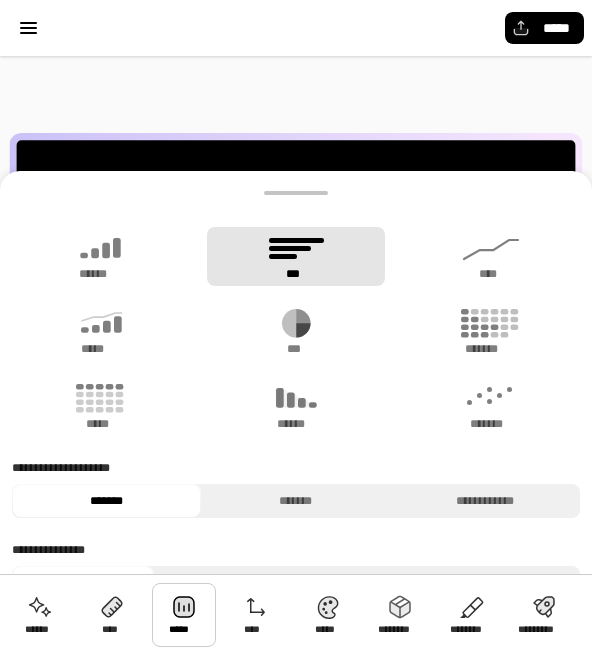 scroll, scrollTop: 0, scrollLeft: 8, axis: horizontal 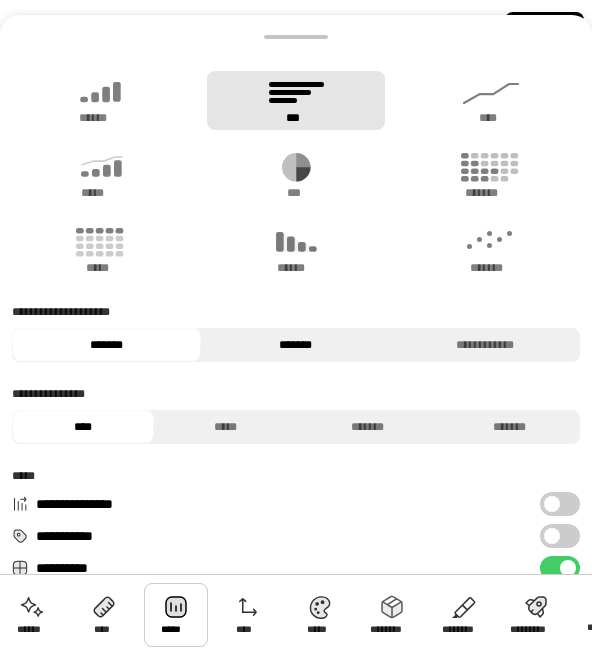 click on "*******" at bounding box center [295, 345] 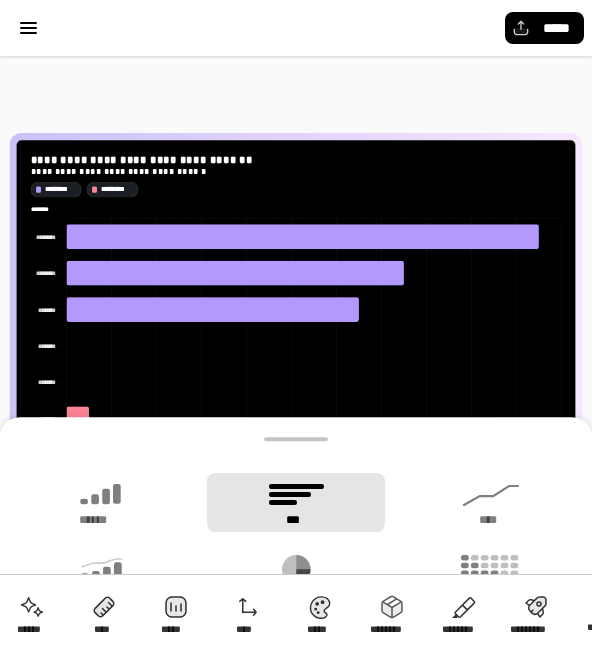scroll, scrollTop: 0, scrollLeft: 0, axis: both 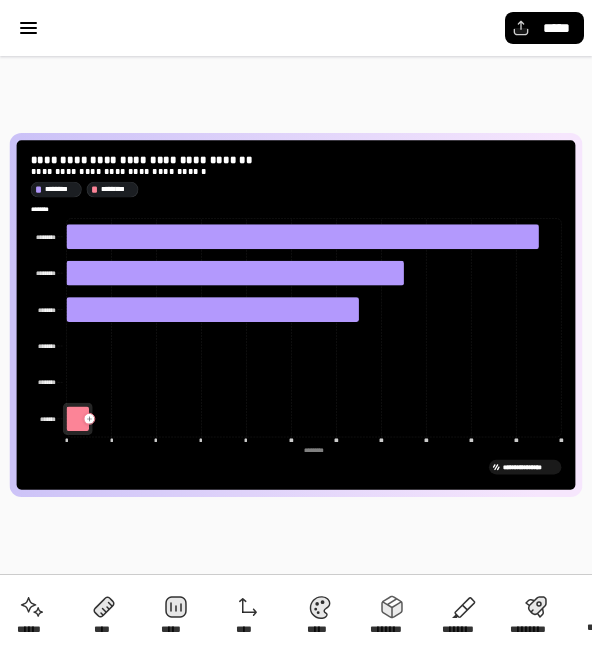 click 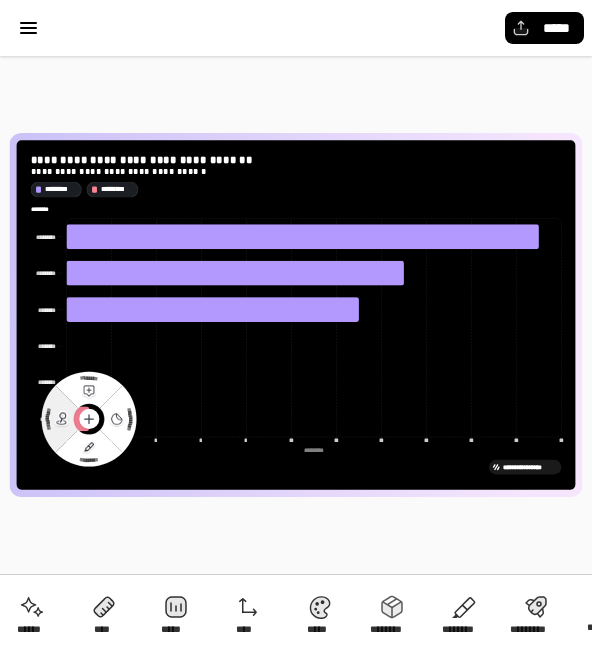 click 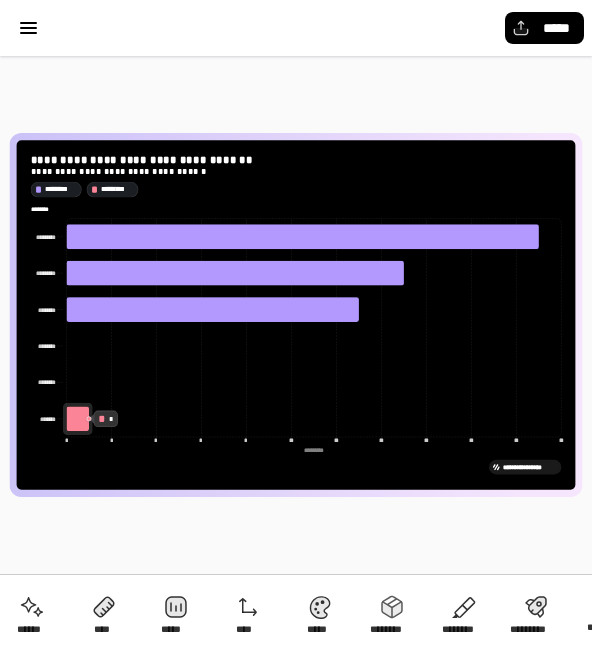 click 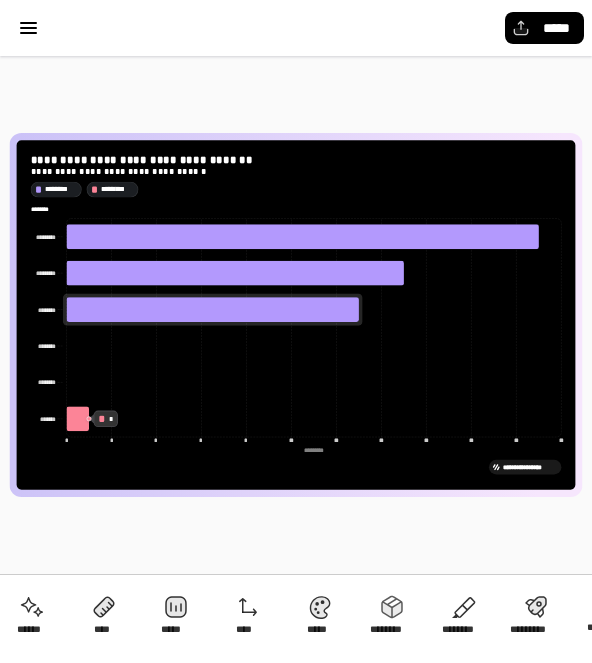 click 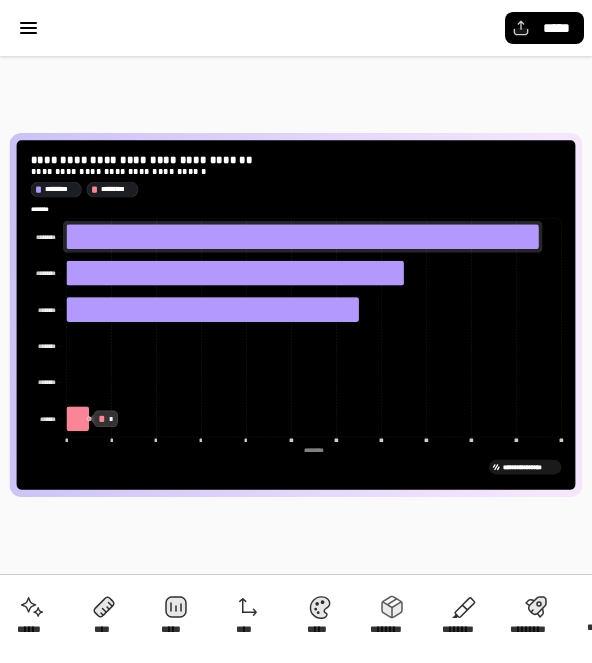 click 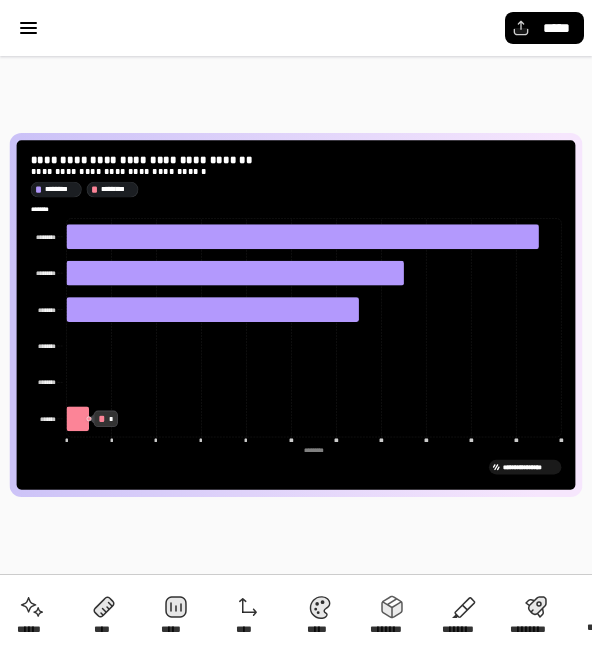 click on "********" at bounding box center (61, 190) 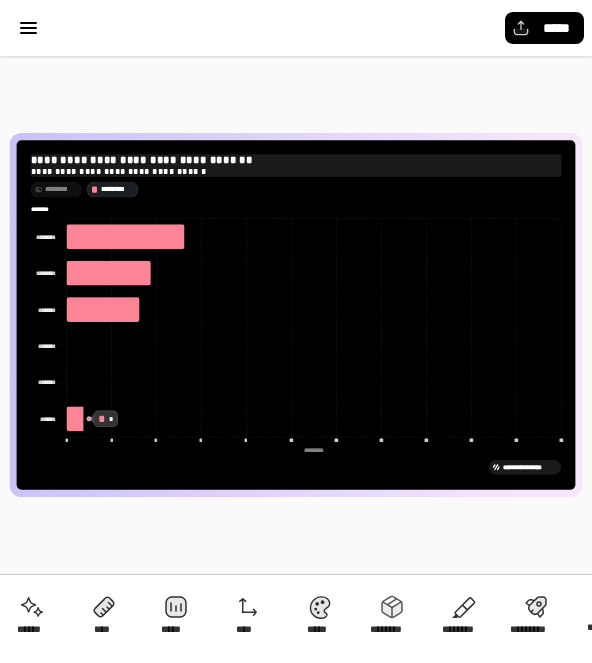 click on "**********" at bounding box center [296, 171] 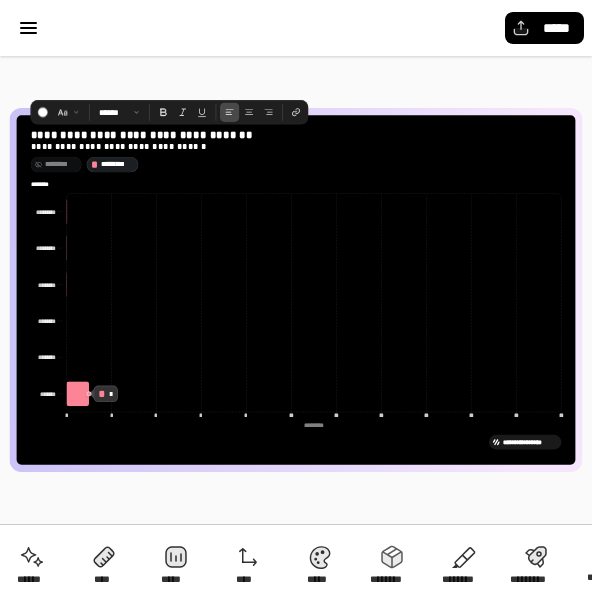 click on "********" at bounding box center [56, 165] 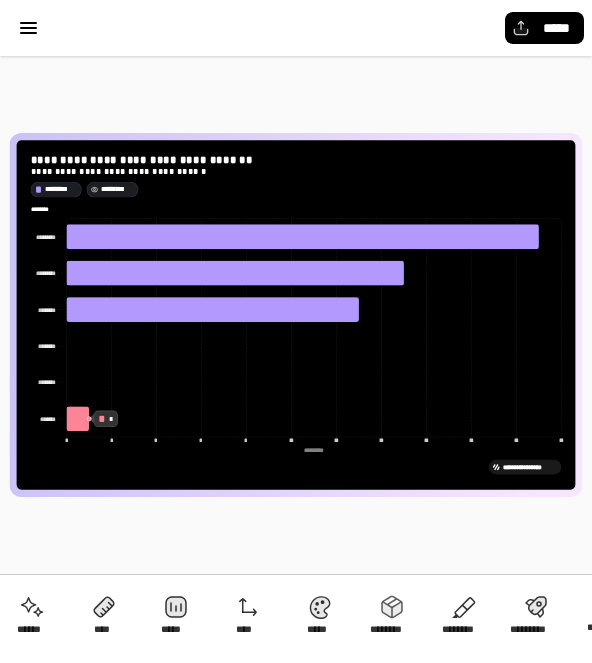 click on "********" at bounding box center (117, 190) 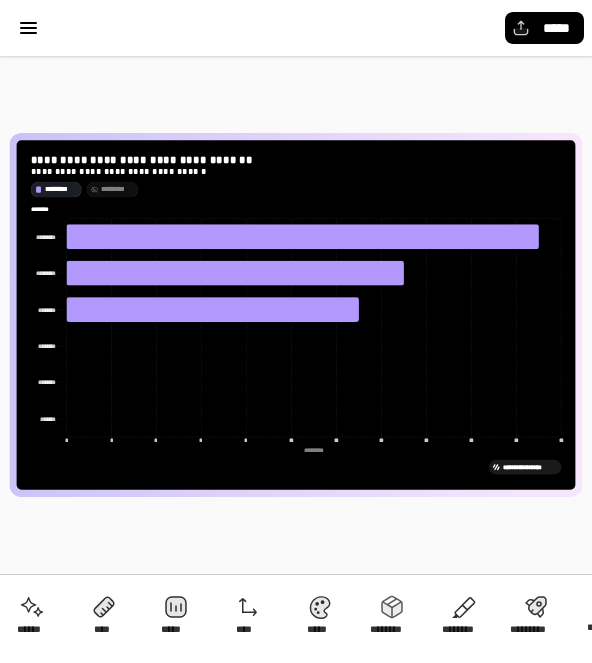 click on "********" at bounding box center (113, 190) 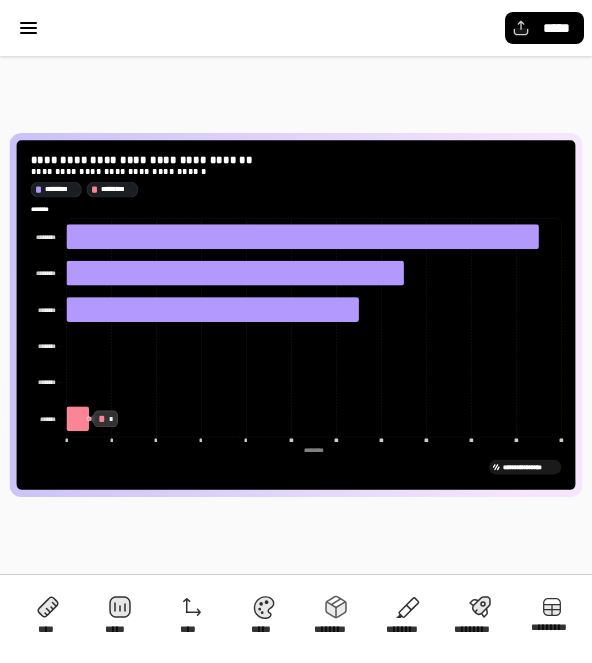 scroll, scrollTop: 0, scrollLeft: 64, axis: horizontal 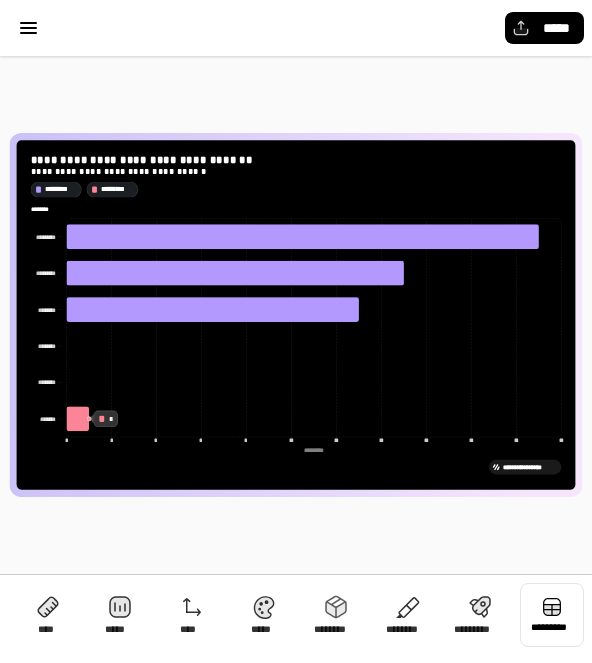 click at bounding box center [552, 615] 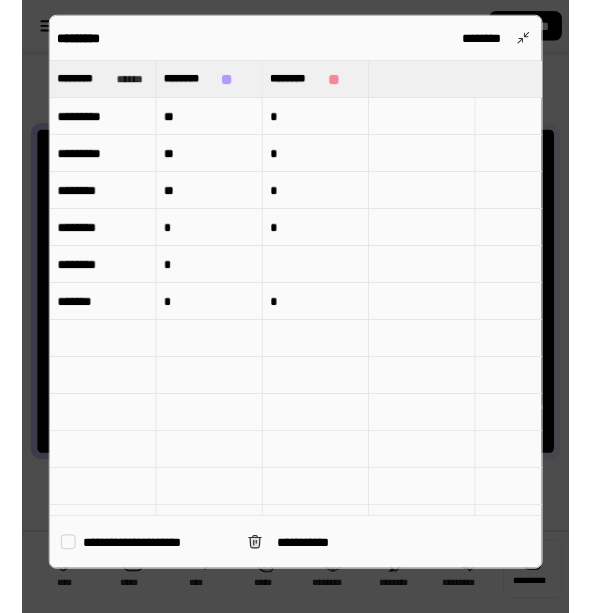scroll, scrollTop: 0, scrollLeft: 0, axis: both 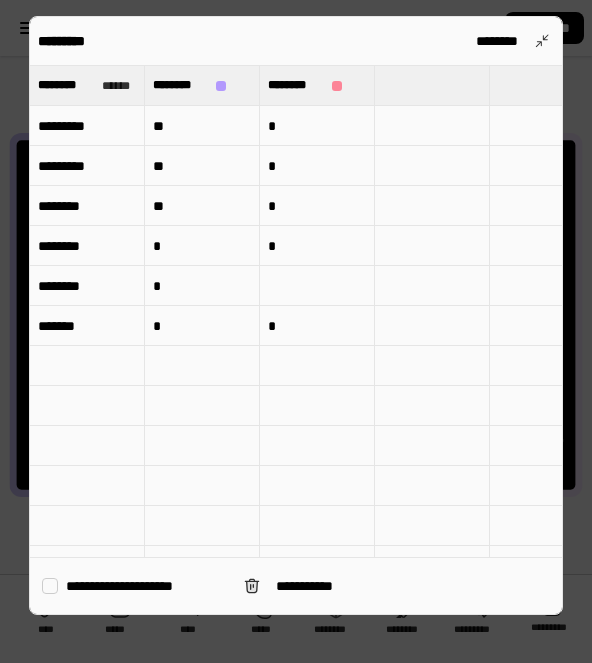 click on "*********" at bounding box center (87, 126) 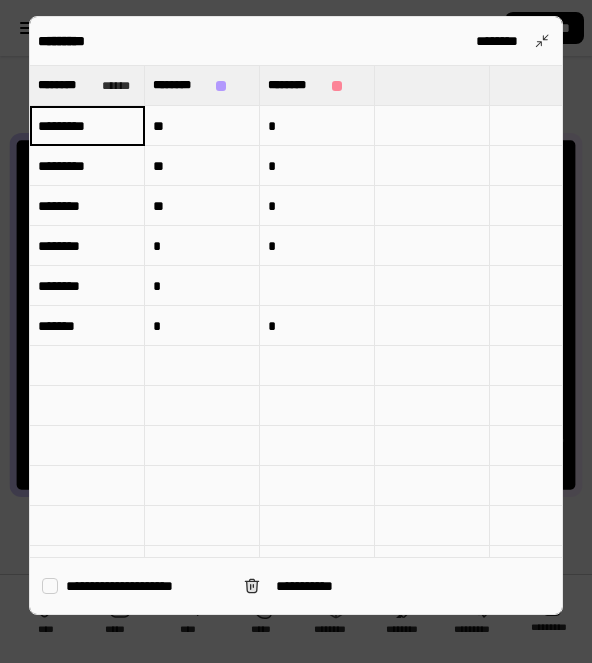 click on "*********" at bounding box center [87, 126] 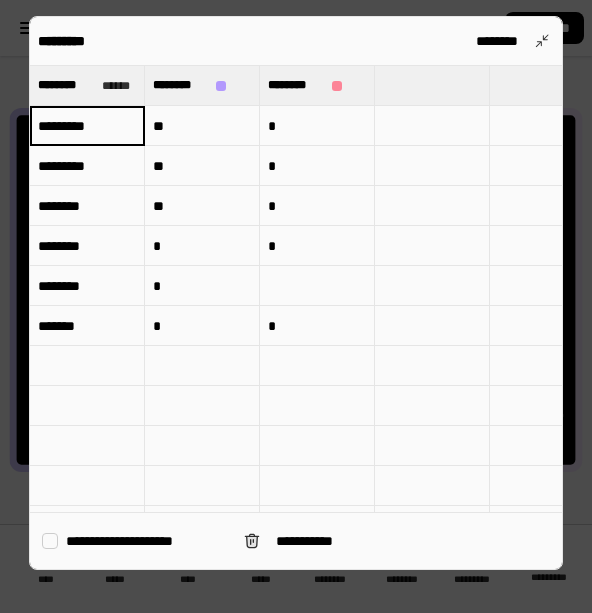 click on "********" at bounding box center (87, 206) 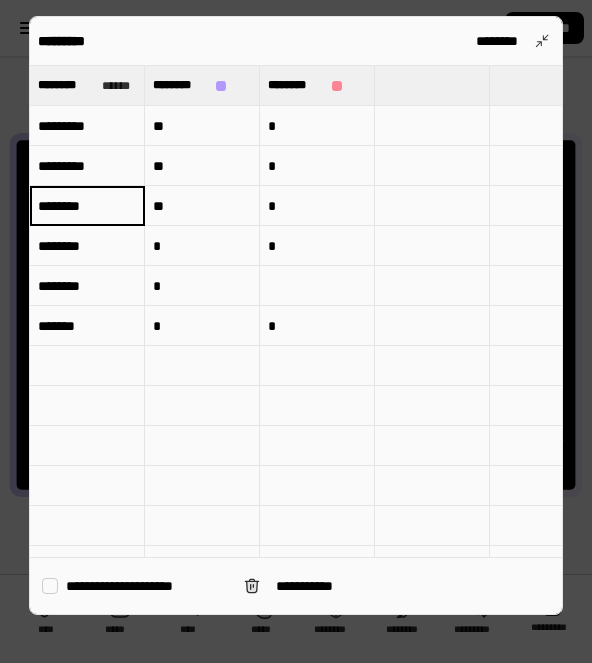 click on "*********" at bounding box center (87, 126) 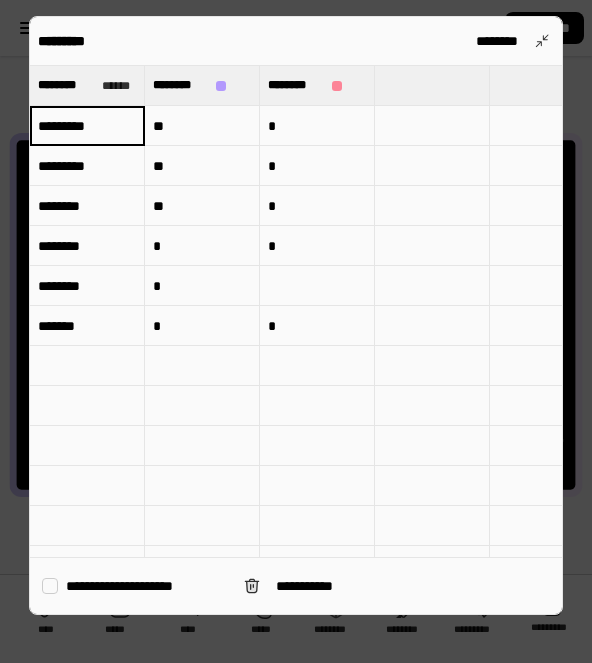 click on "*********" at bounding box center (87, 126) 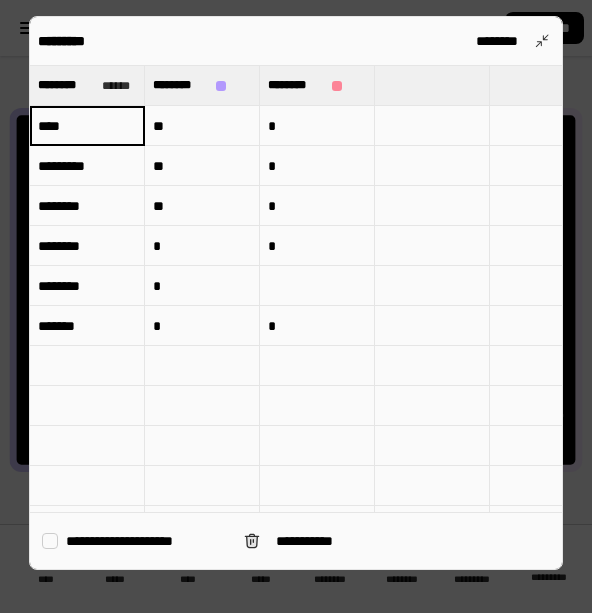 type on "****" 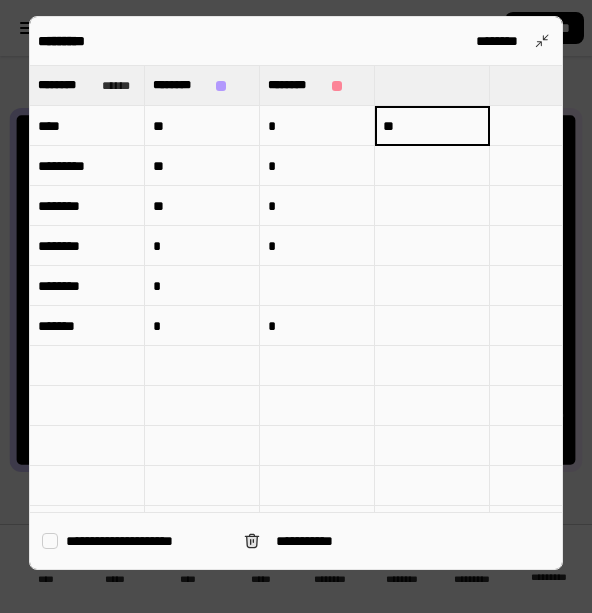 type on "**" 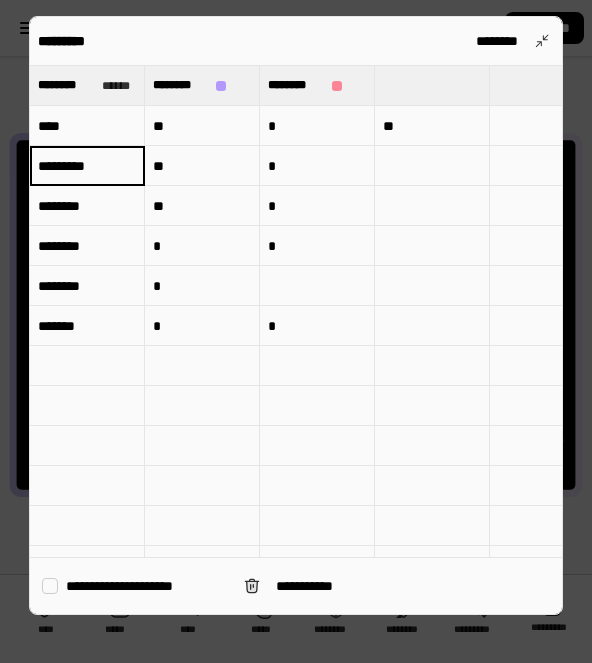 click on "*********" at bounding box center (87, 166) 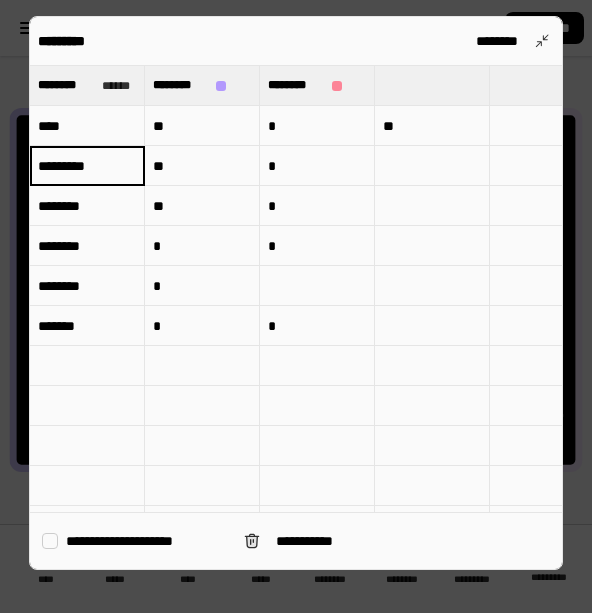 click on "*********" at bounding box center [87, 165] 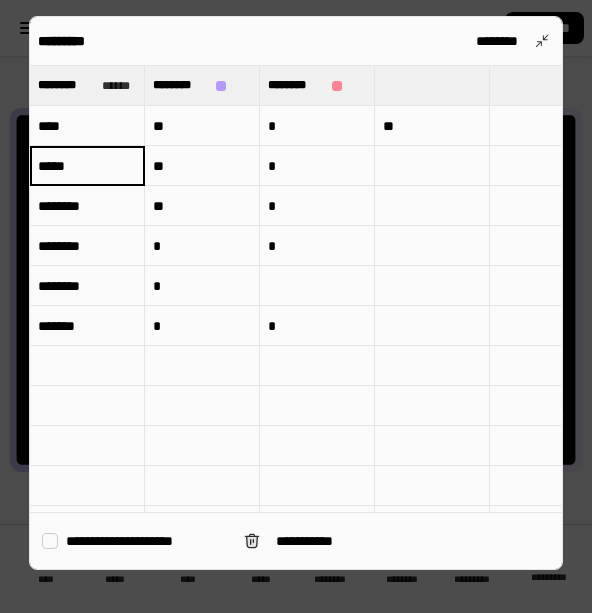 type on "****" 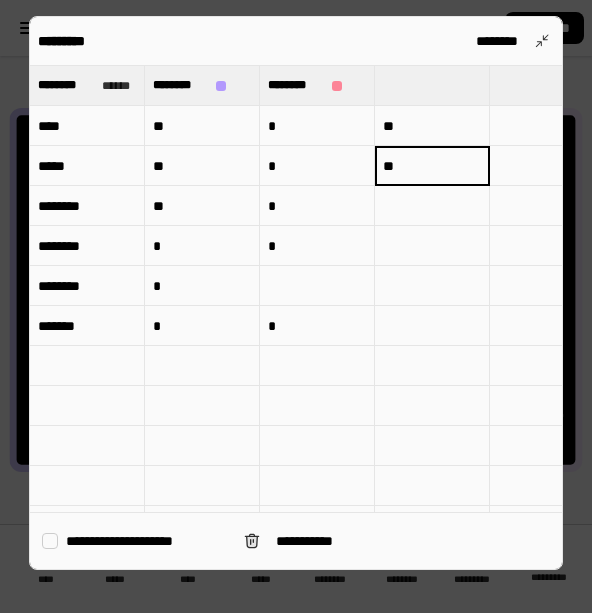 type on "**" 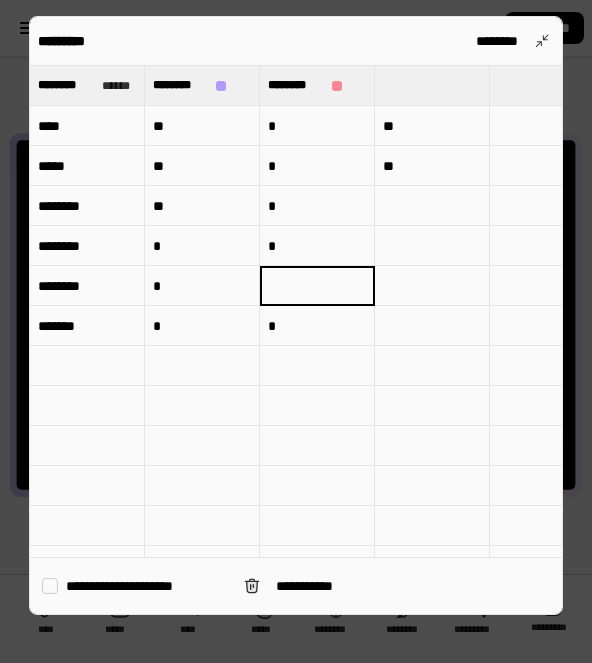 click at bounding box center [317, 286] 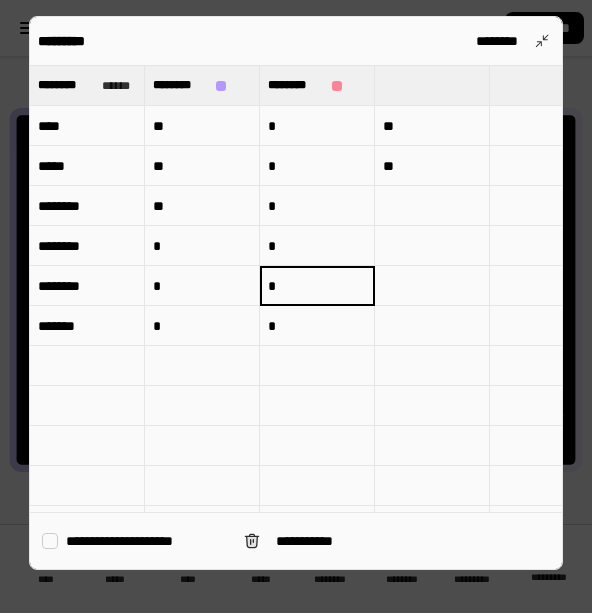 type on "*" 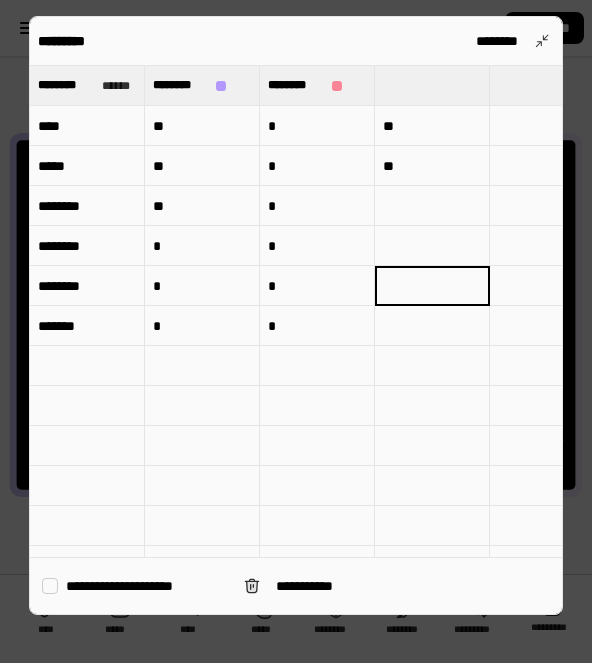 type on "*" 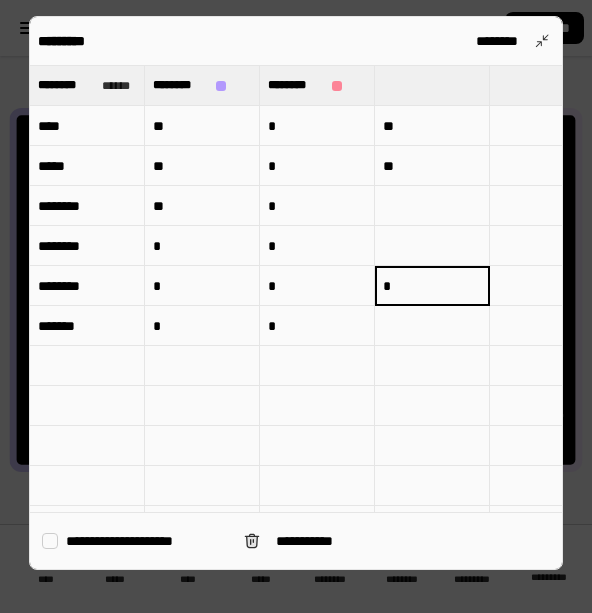 click at bounding box center (432, 326) 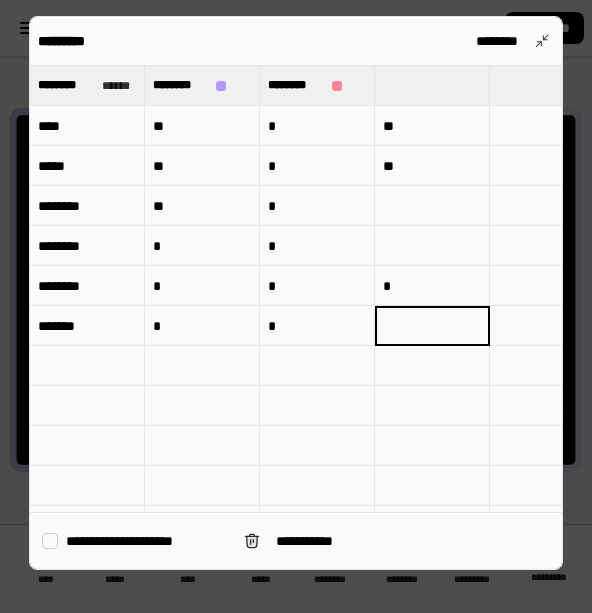 type on "*" 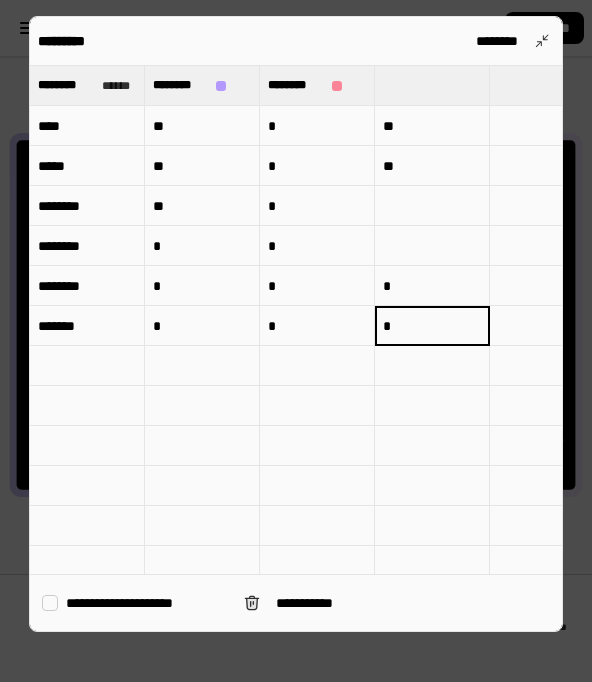 click at bounding box center [432, 246] 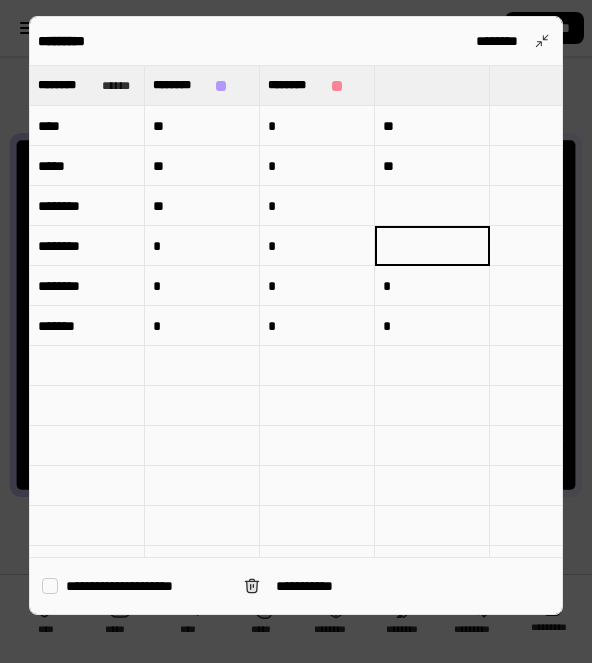 type on "*" 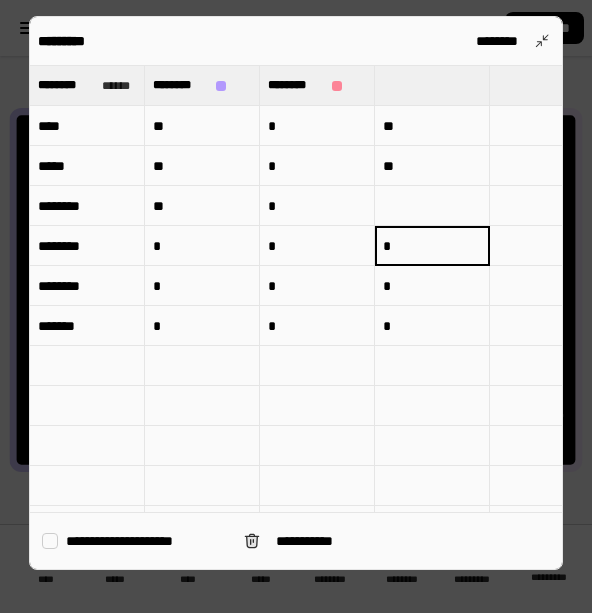 click at bounding box center (432, 206) 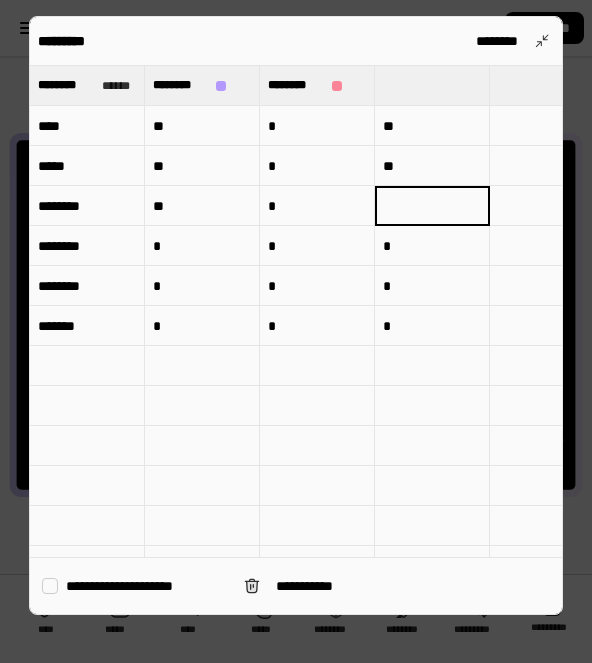 type on "*" 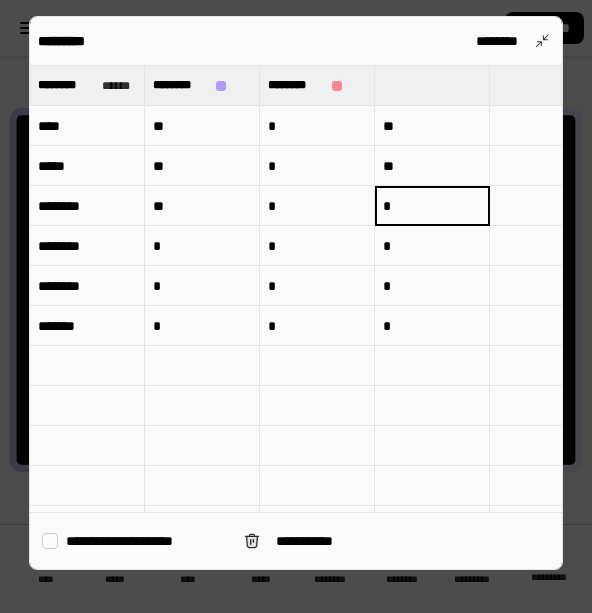 click on "********" at bounding box center [87, 206] 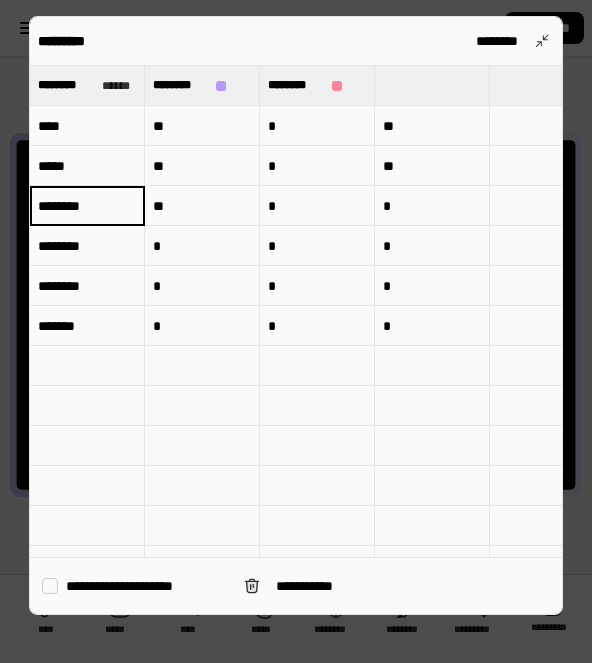 click on "********" at bounding box center (87, 206) 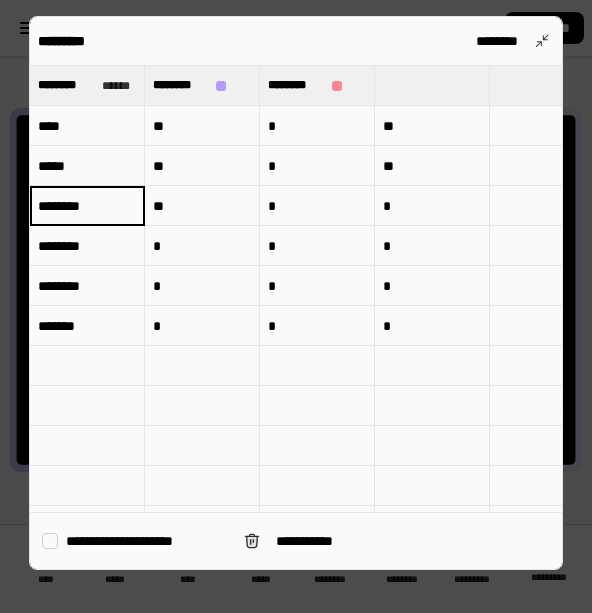 click on "********" at bounding box center [87, 205] 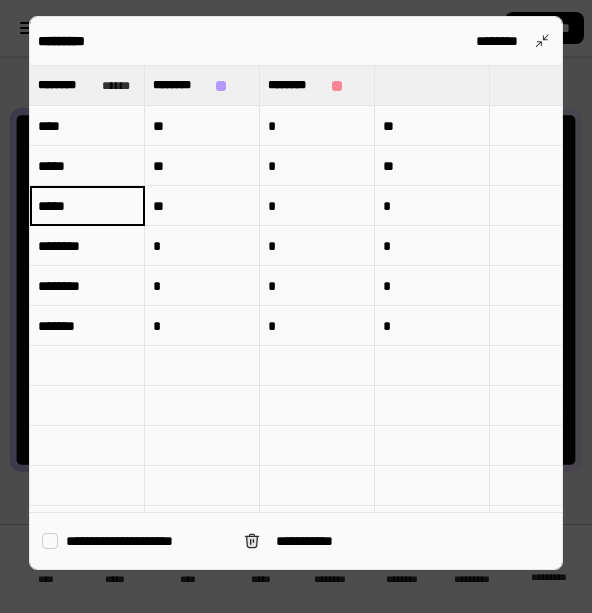 type on "****" 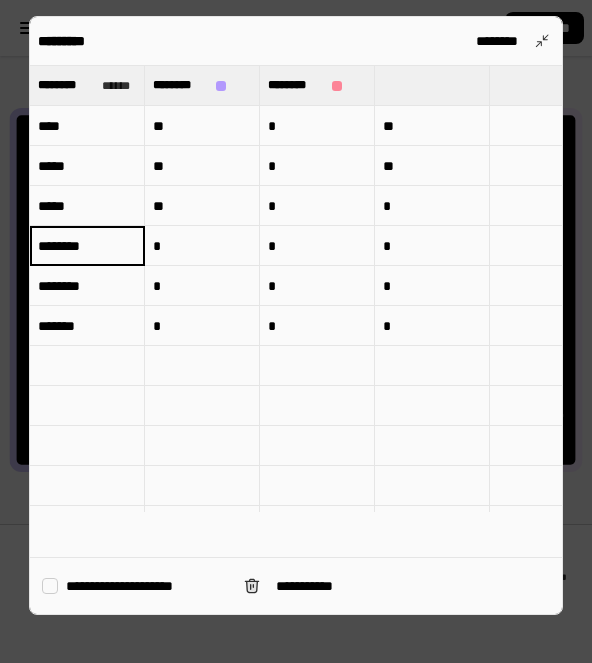 click on "********" at bounding box center [87, 246] 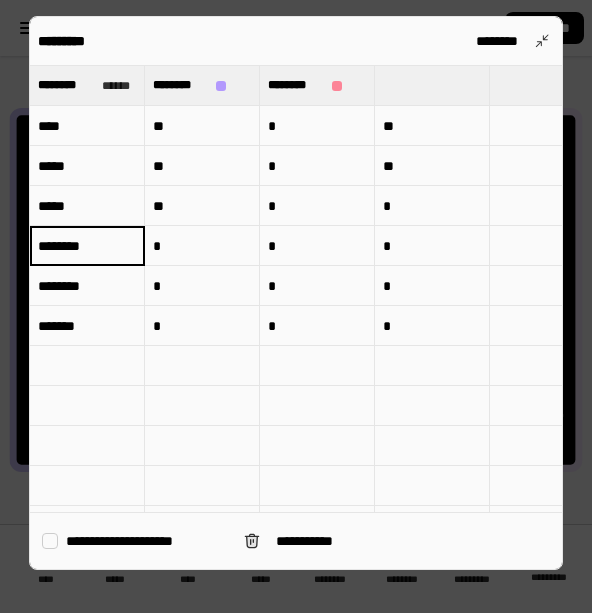 click on "********" at bounding box center [87, 245] 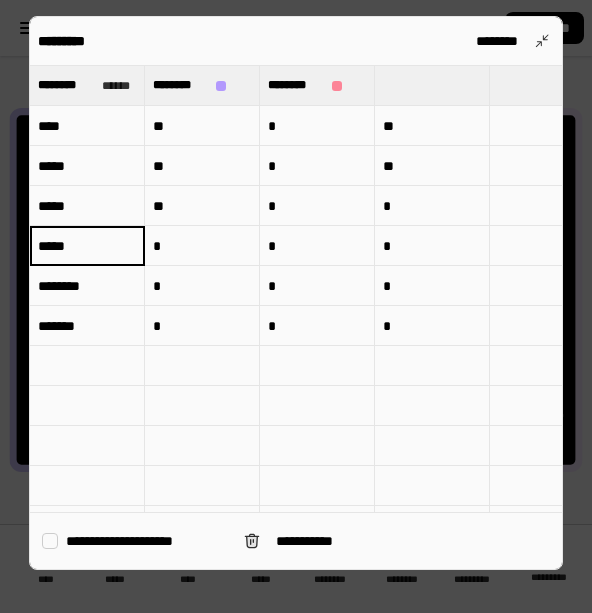 type on "****" 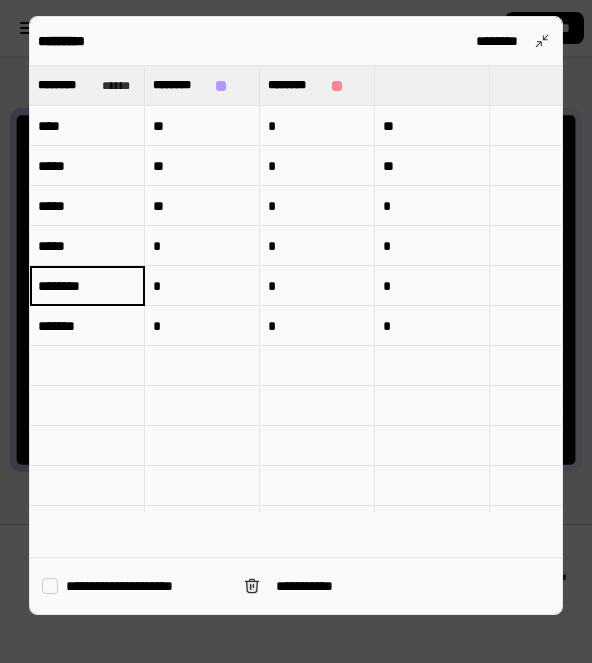 click on "********" at bounding box center (87, 286) 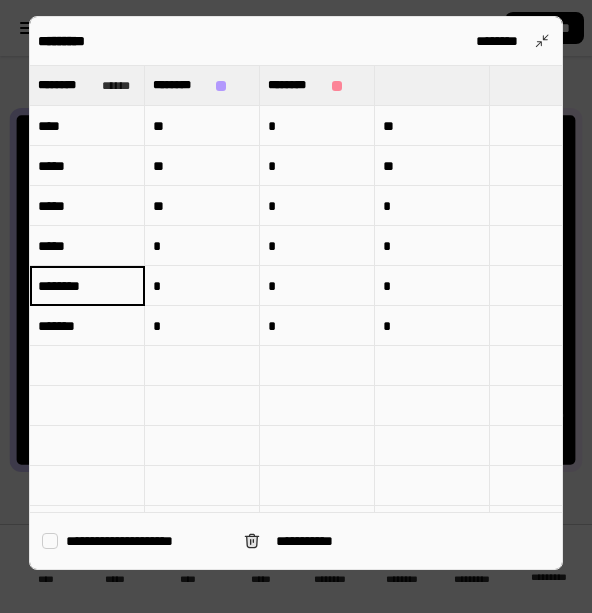 click on "********" at bounding box center (87, 285) 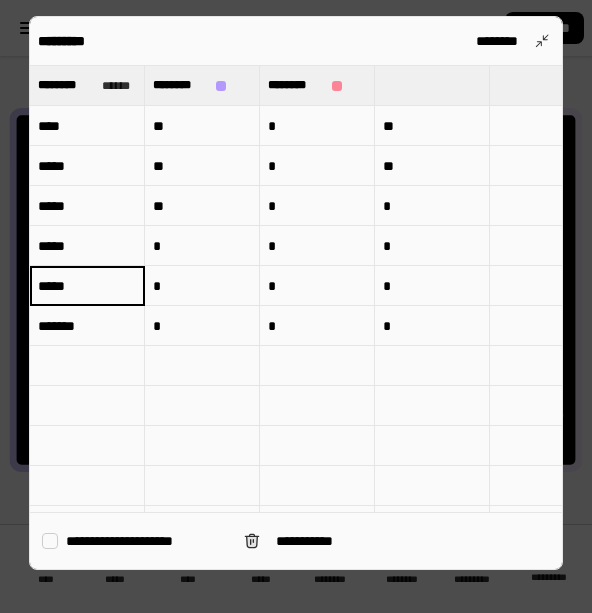 type on "****" 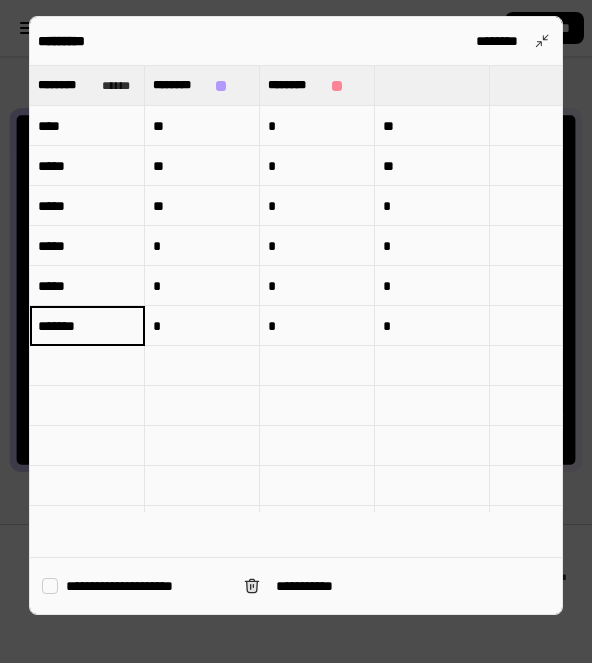 click on "*******" at bounding box center (87, 326) 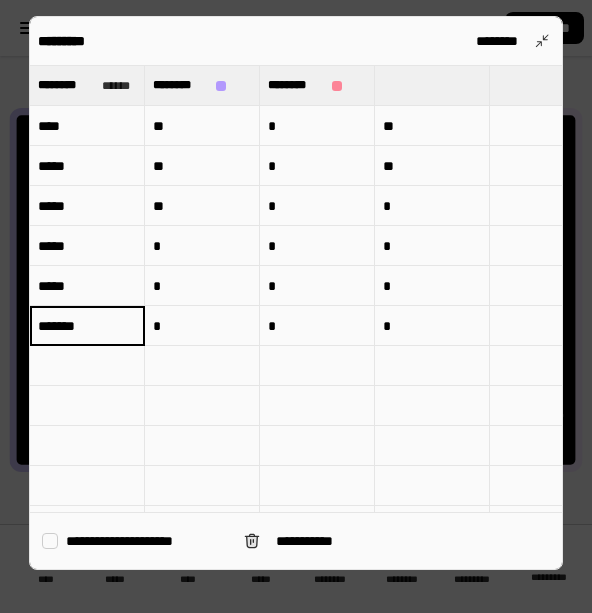 click on "*******" at bounding box center [87, 325] 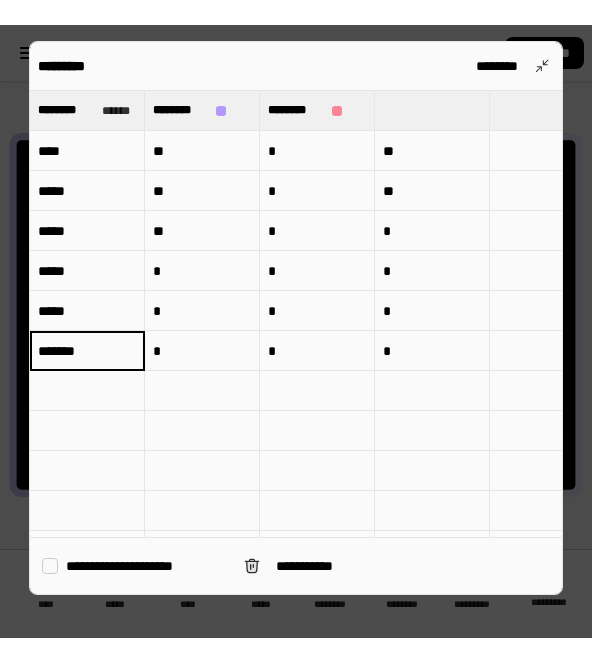 scroll, scrollTop: 0, scrollLeft: 0, axis: both 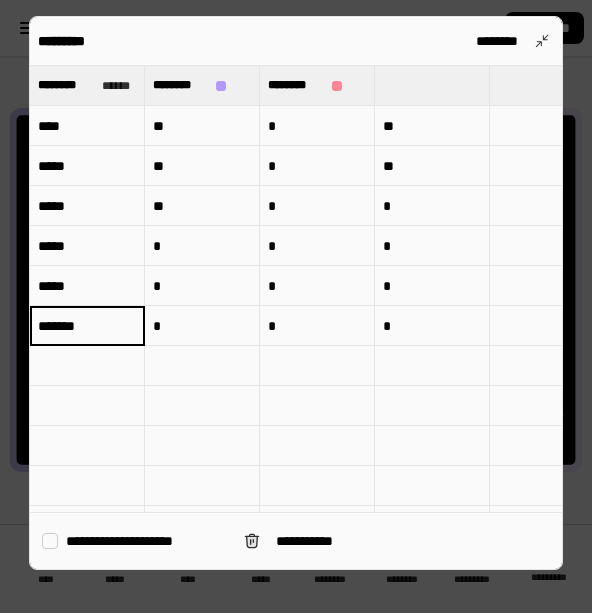 click on "*******" at bounding box center [87, 325] 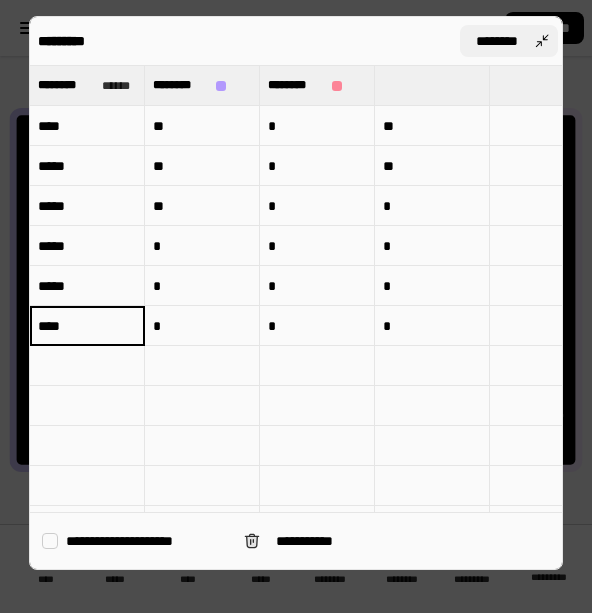 type on "***" 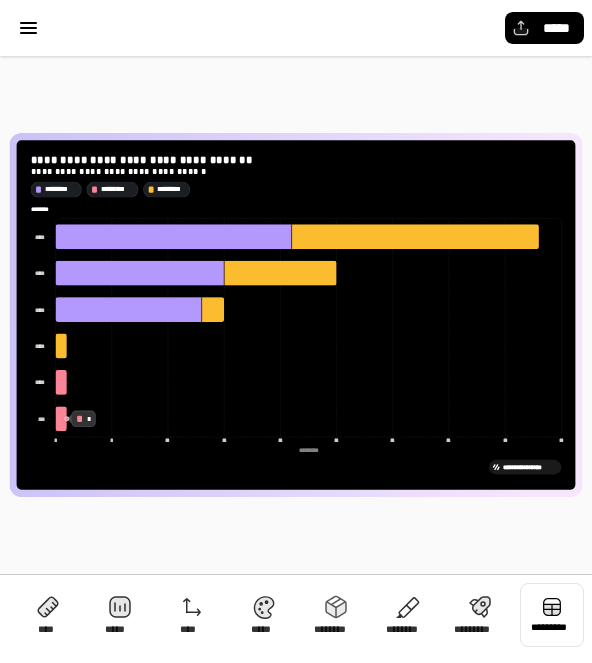 click at bounding box center [552, 615] 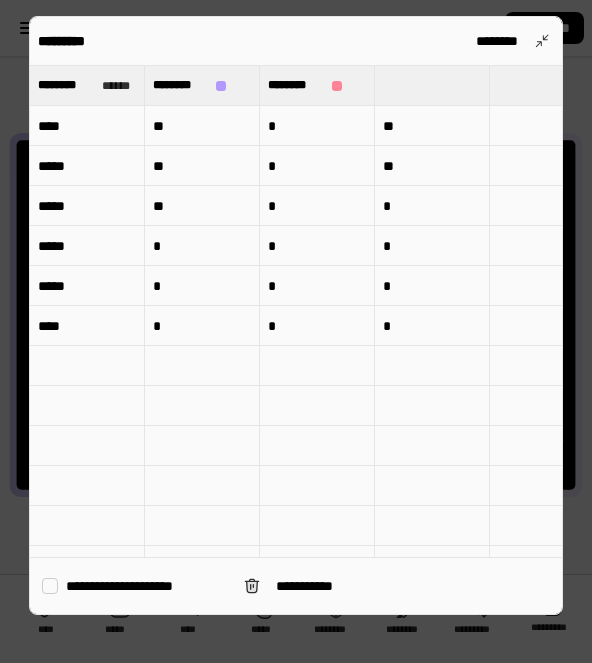 click on "*" at bounding box center [317, 286] 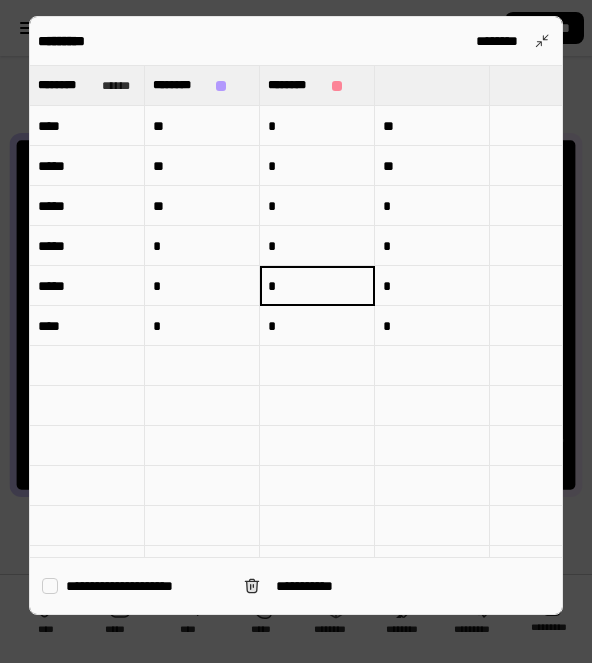 click on "*" at bounding box center [317, 286] 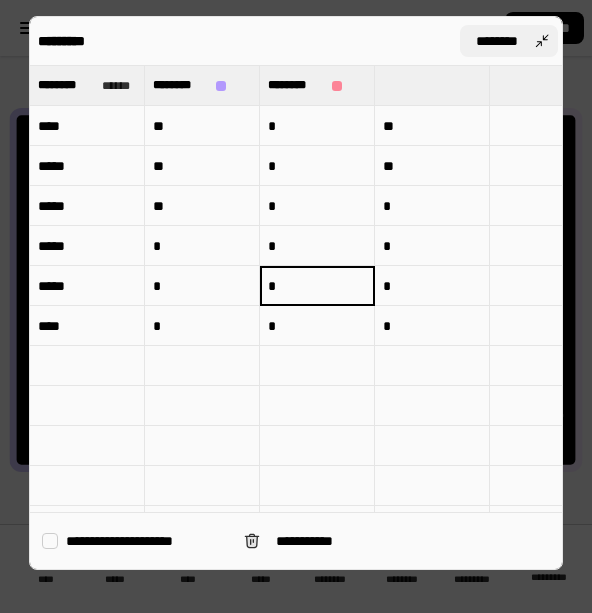 type on "*" 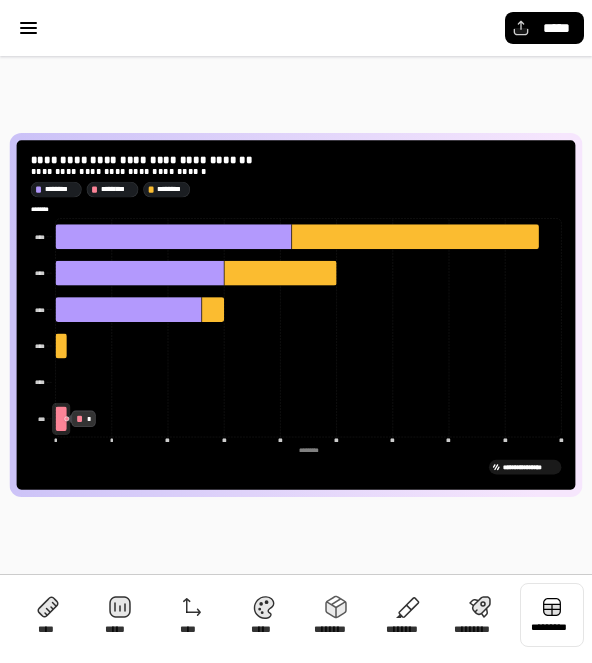 click at bounding box center [552, 615] 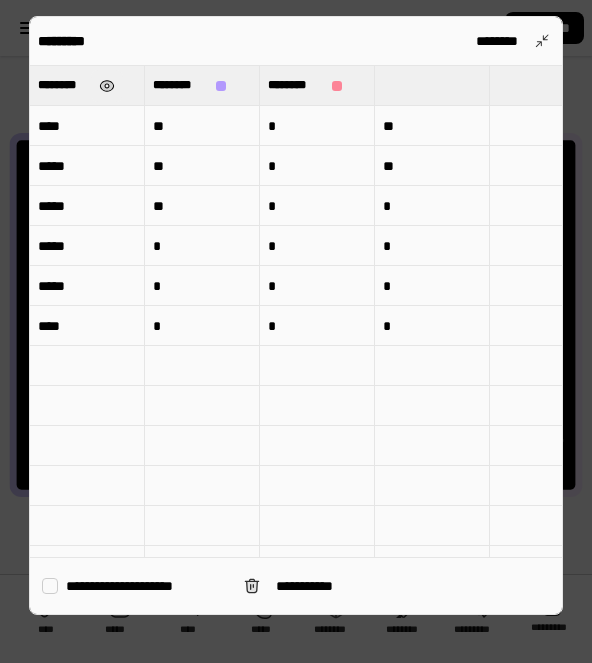 click at bounding box center [107, 86] 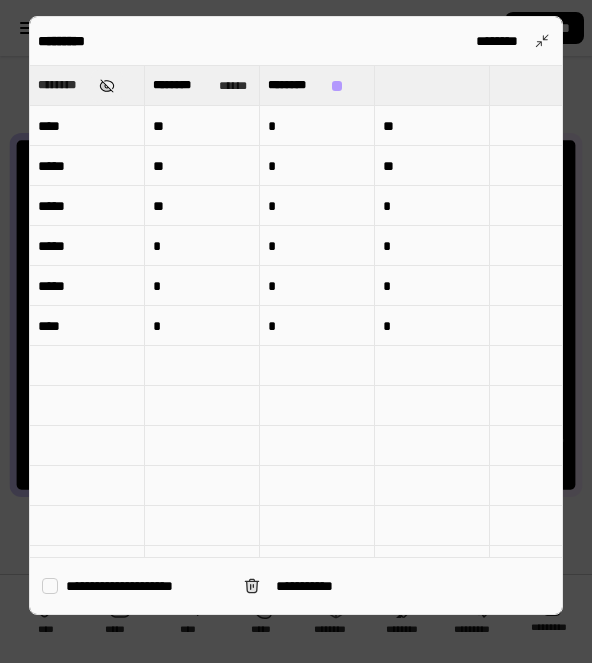 click at bounding box center (107, 86) 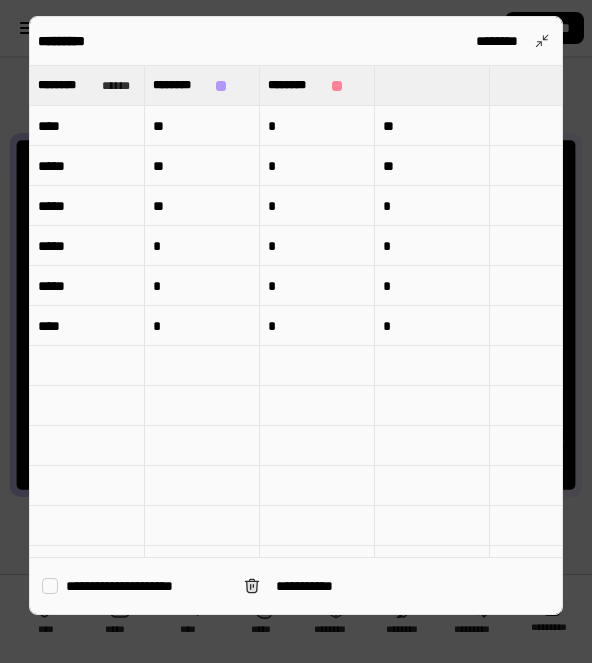 click at bounding box center [432, 85] 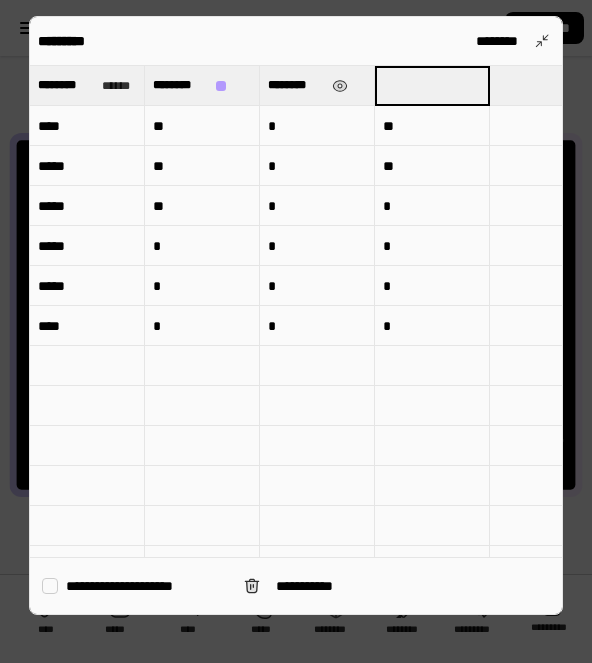 click on "********" at bounding box center (296, 85) 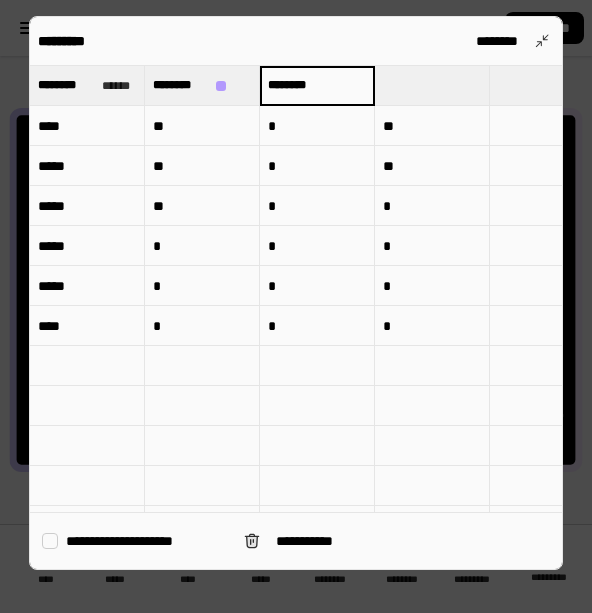 click on "********" at bounding box center (180, 85) 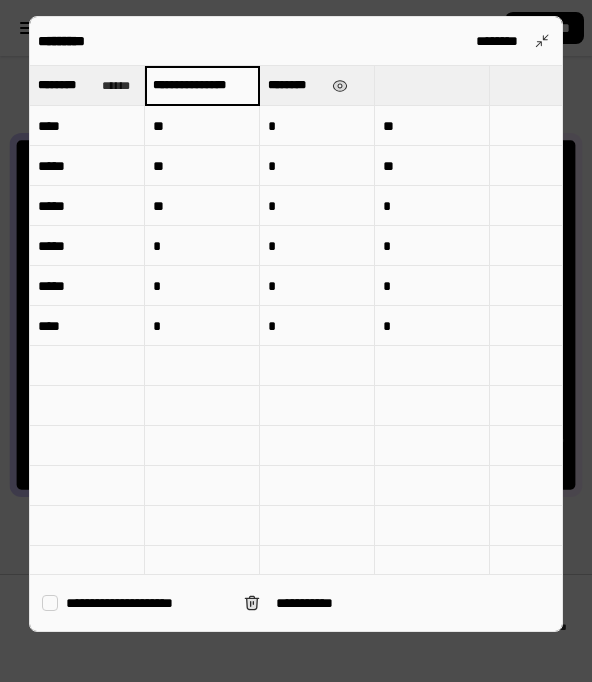 type on "**********" 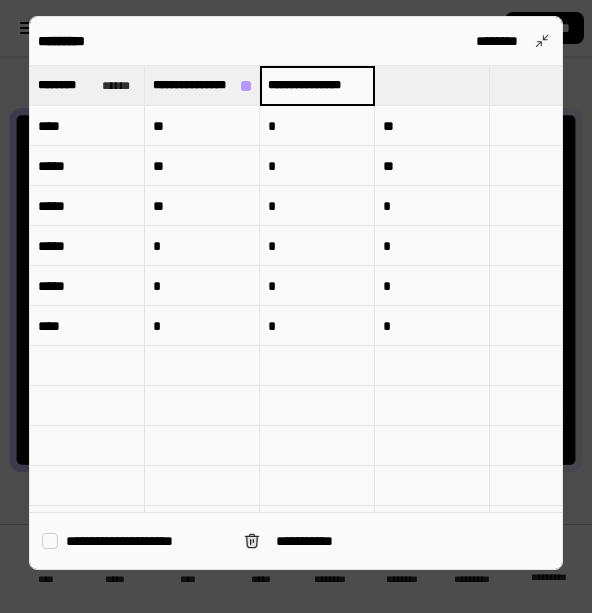 type on "**********" 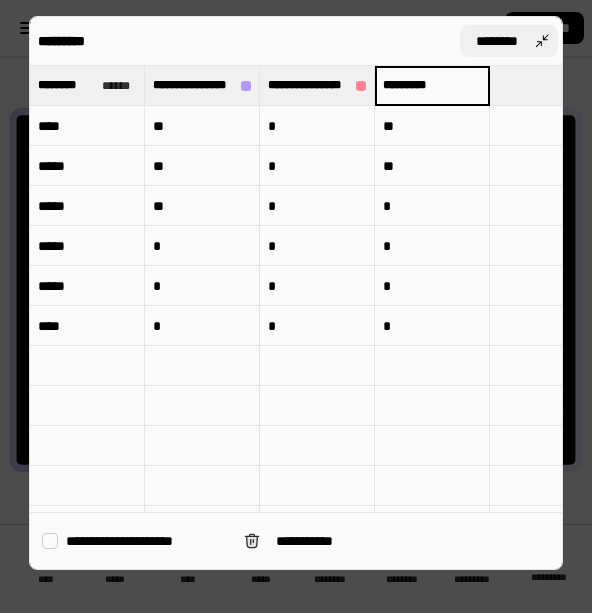 type on "*********" 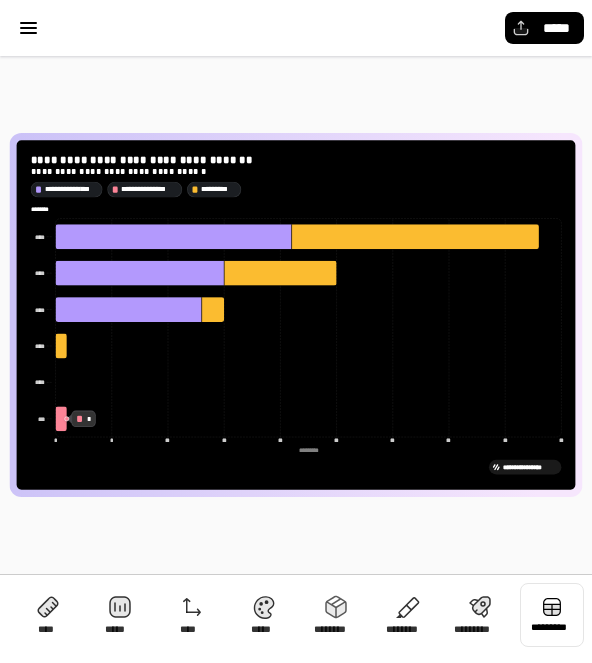 click at bounding box center (552, 615) 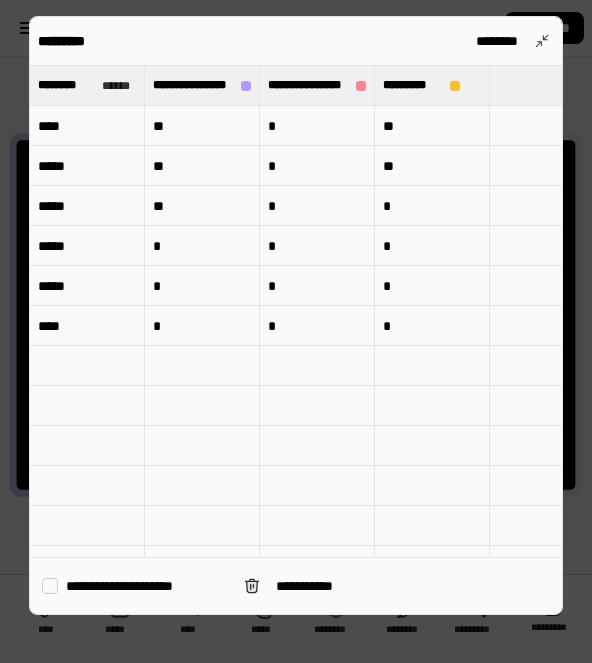 click on "******" at bounding box center [115, 86] 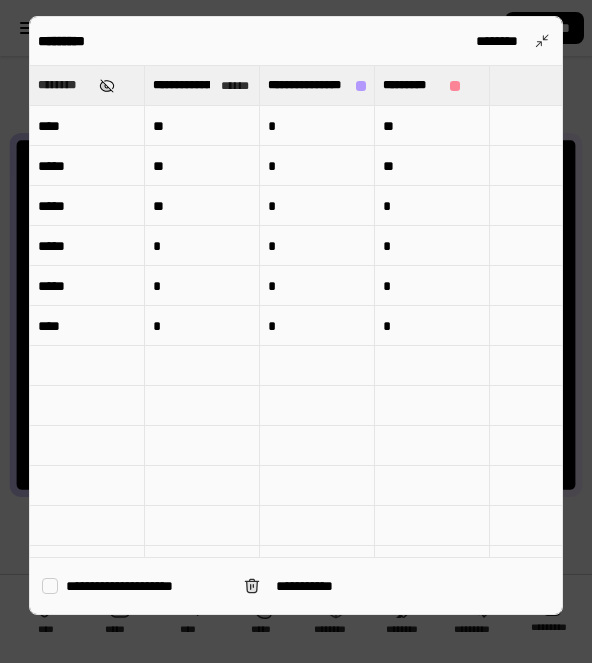 click at bounding box center (107, 86) 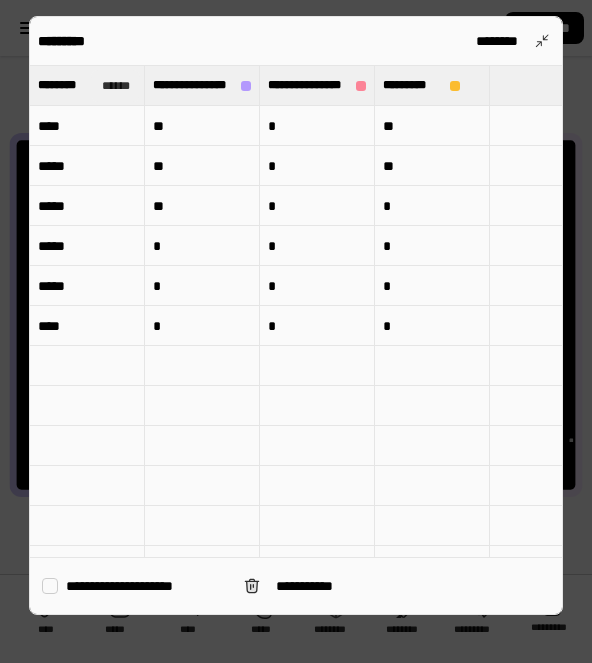 click on "******" at bounding box center [115, 86] 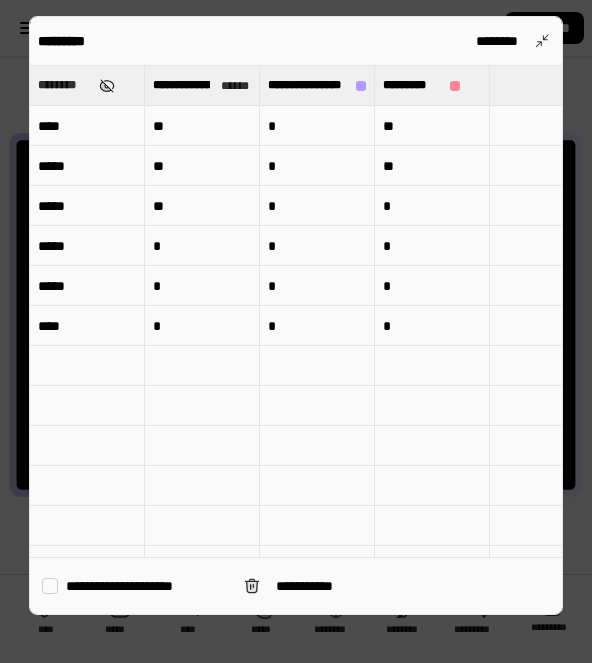 click at bounding box center [107, 86] 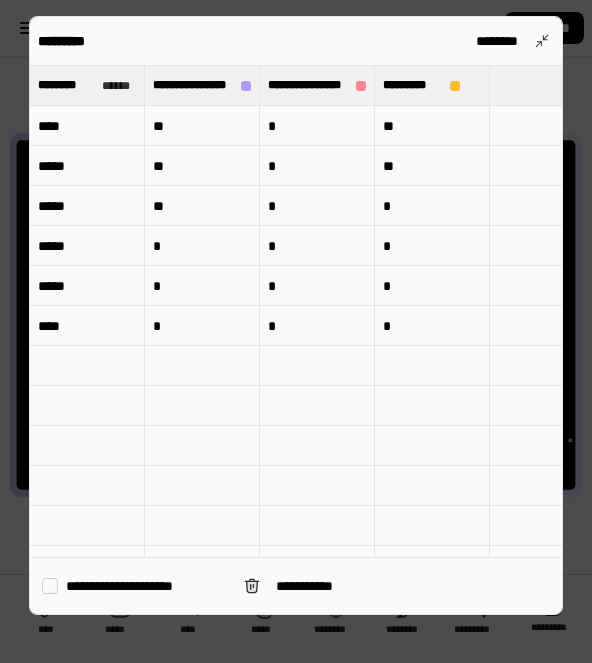 click on "********" at bounding box center [64, 85] 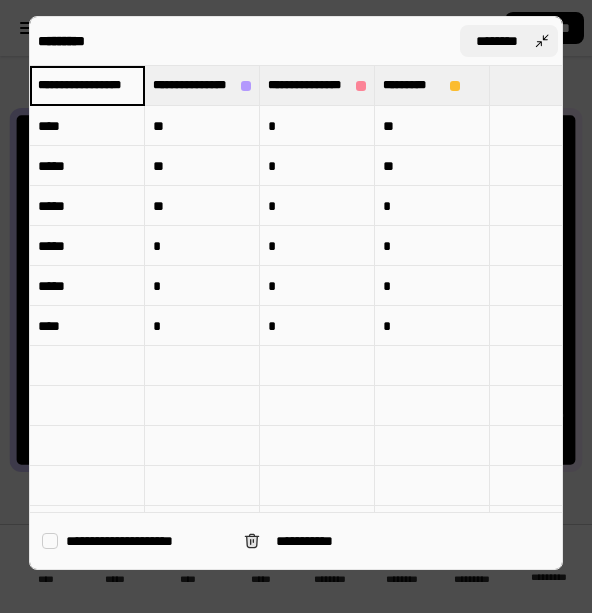 type on "**********" 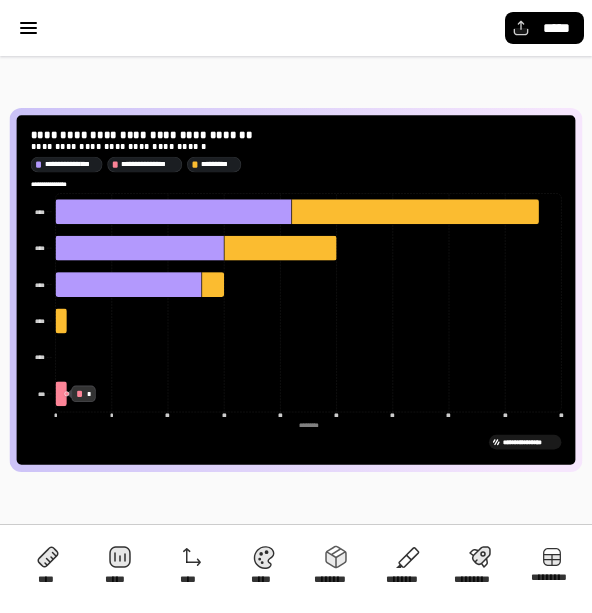 type on "**********" 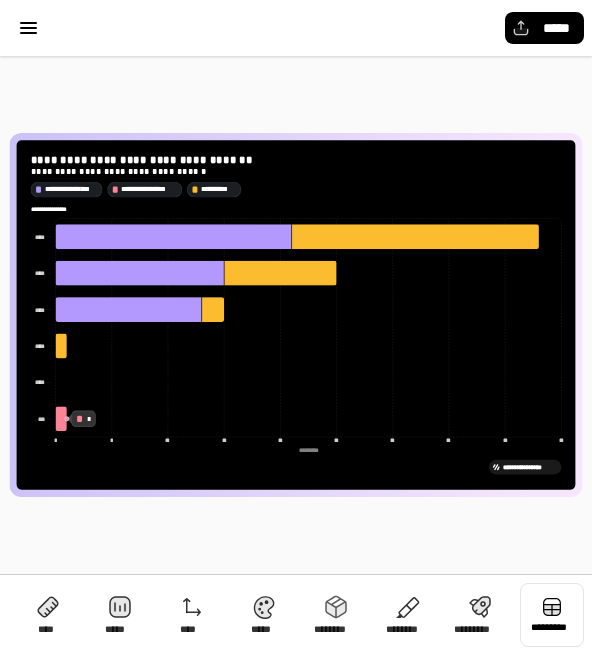 click at bounding box center (552, 615) 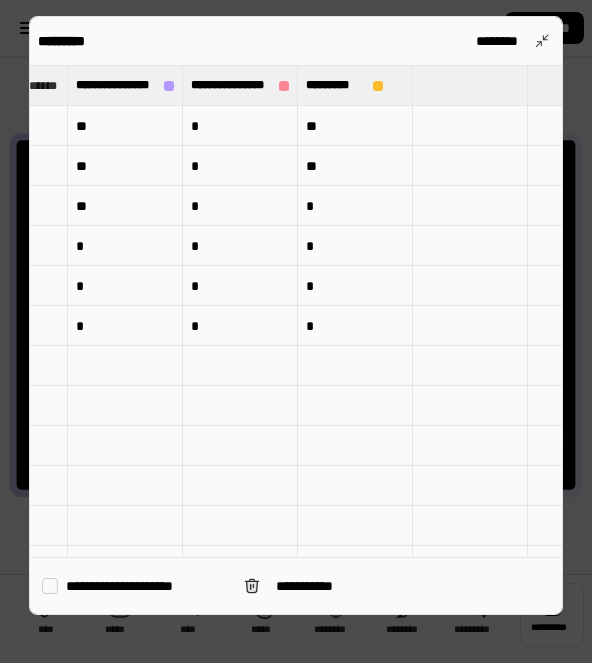 scroll, scrollTop: -1, scrollLeft: 78, axis: both 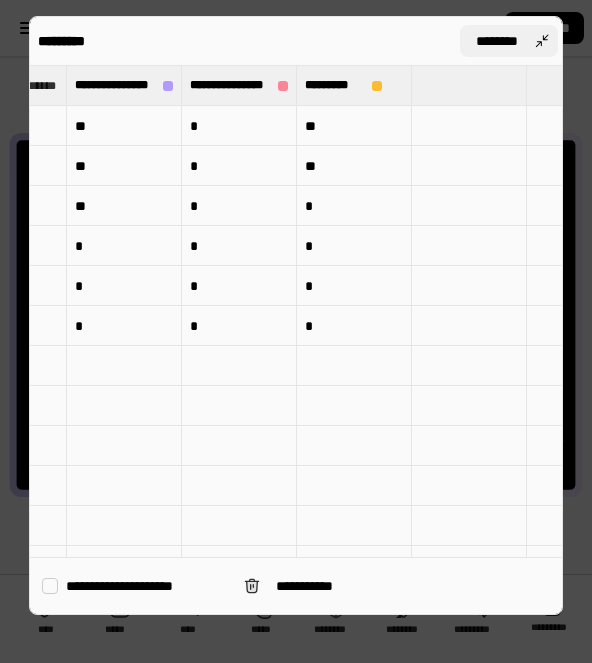 click on "********" at bounding box center (497, 41) 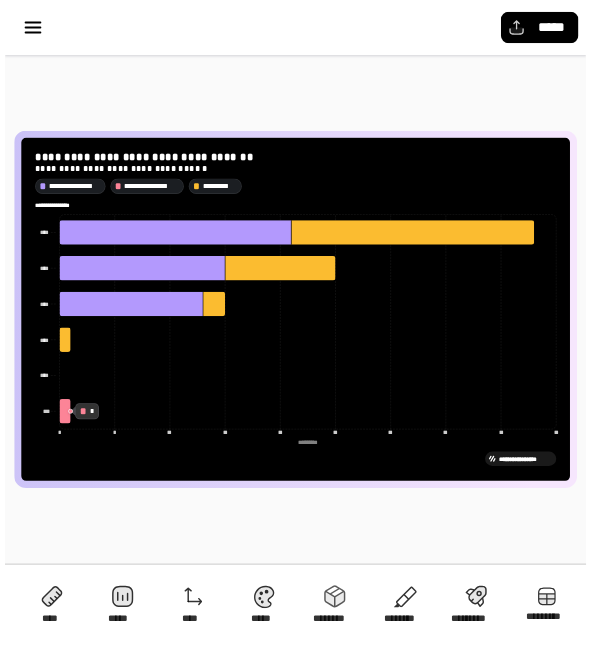 scroll, scrollTop: 0, scrollLeft: 79, axis: horizontal 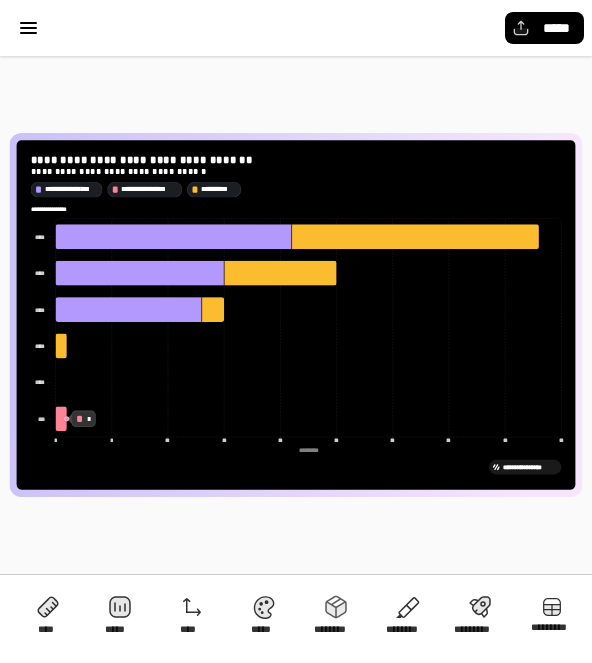 click at bounding box center [307, 451] 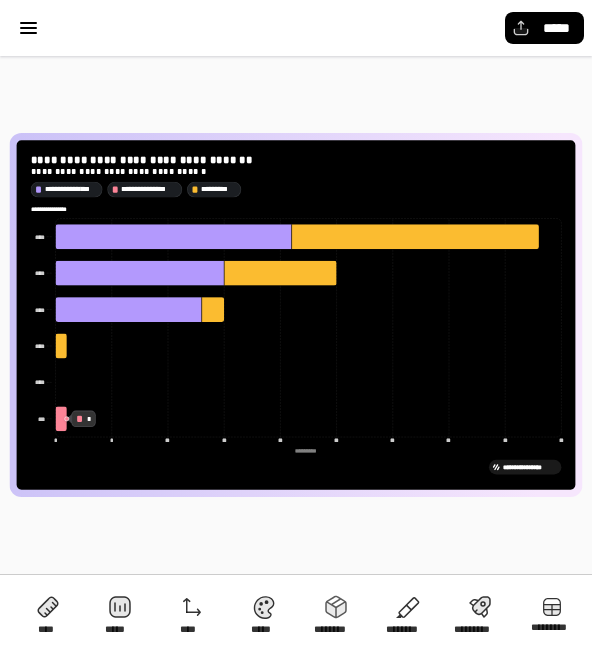 click at bounding box center [307, 451] 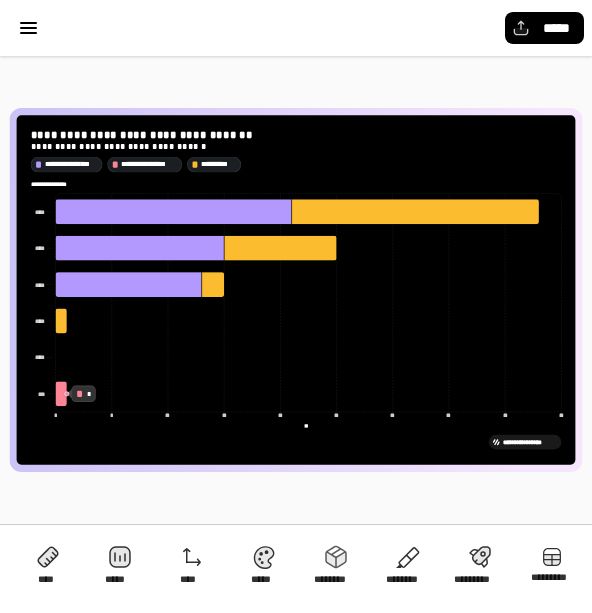 type on "*" 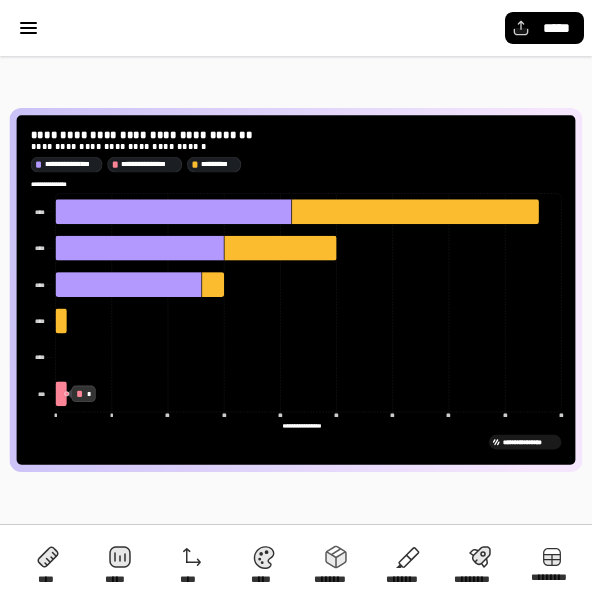 type on "**********" 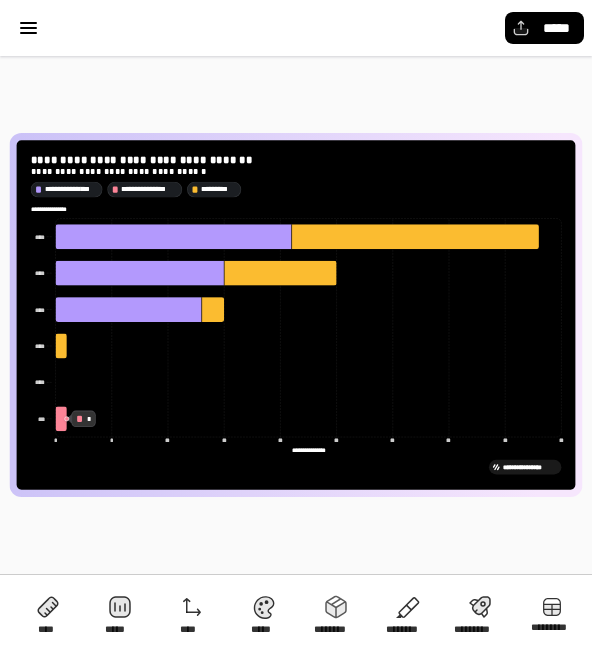 click on "[FIRST] [LAST] [DATE] [AGE] [PHONE] [CREDIT_CARD] [ADDRESS]" at bounding box center [296, 314] 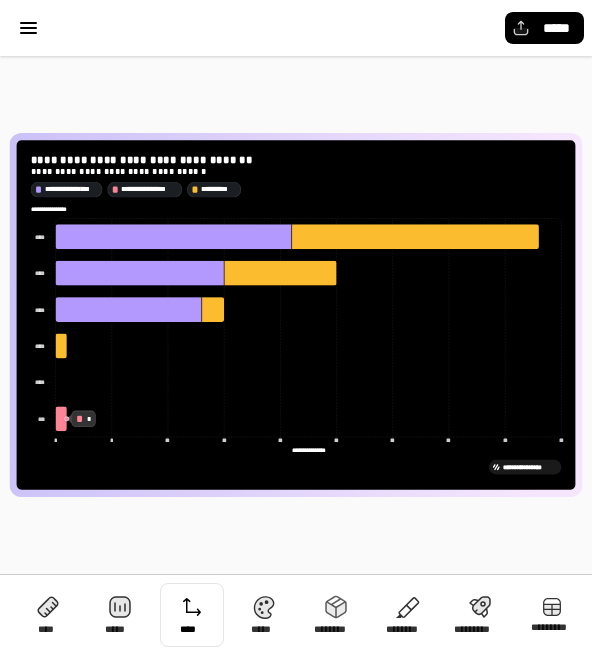 click at bounding box center (192, 615) 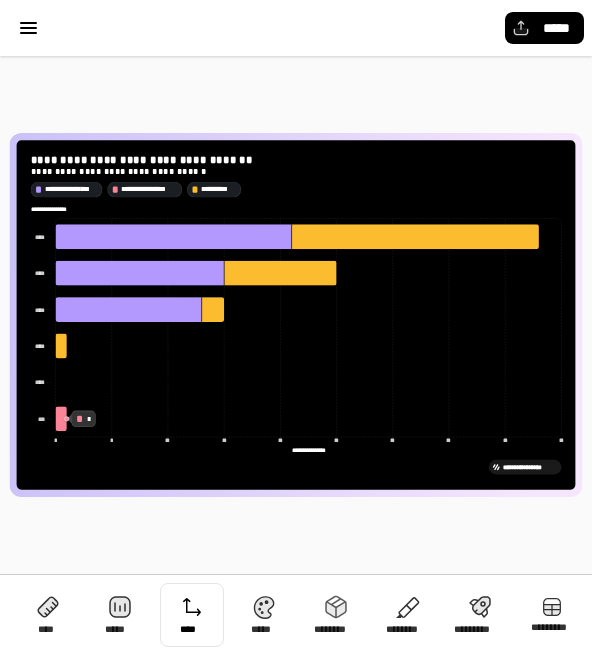 select on "****" 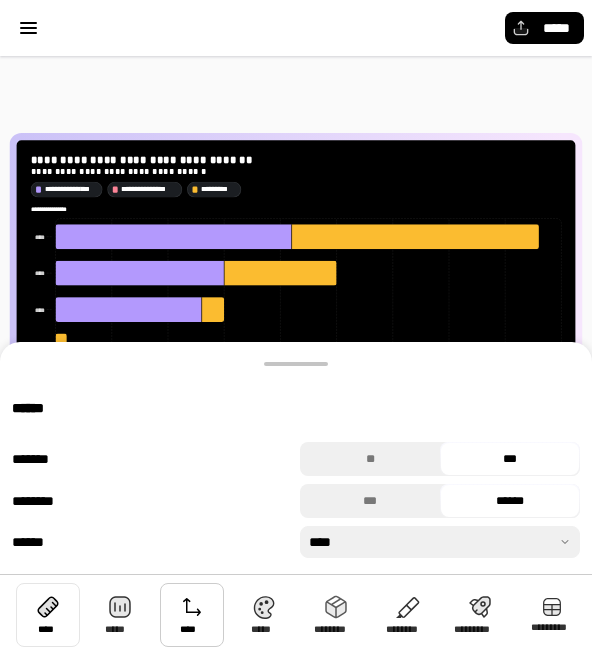click at bounding box center [48, 615] 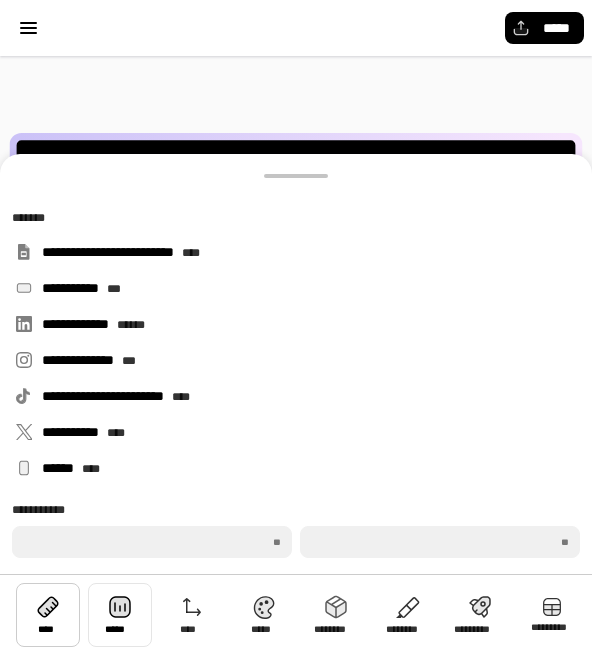 click at bounding box center (120, 615) 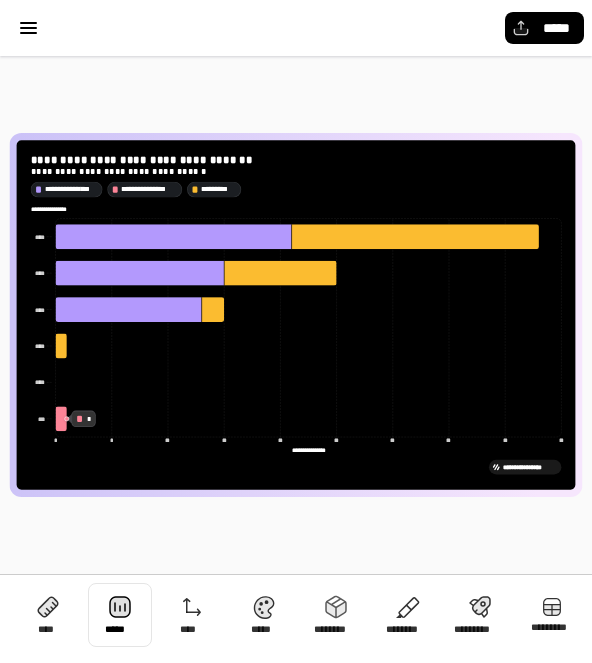 type 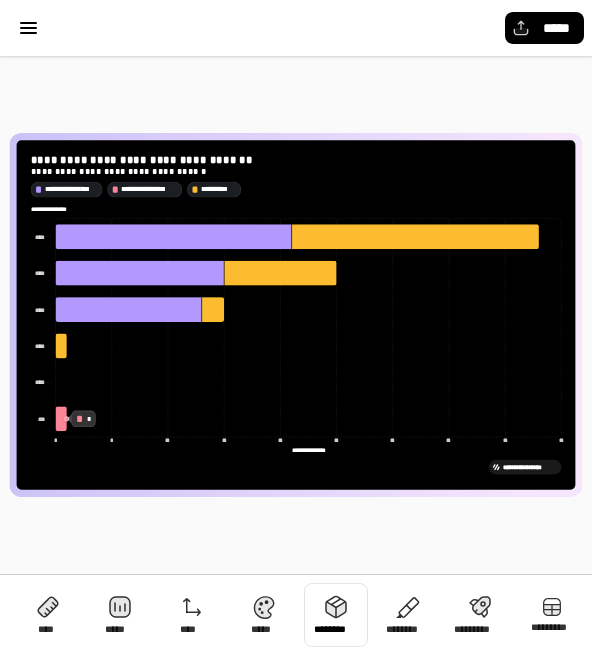 click at bounding box center (336, 615) 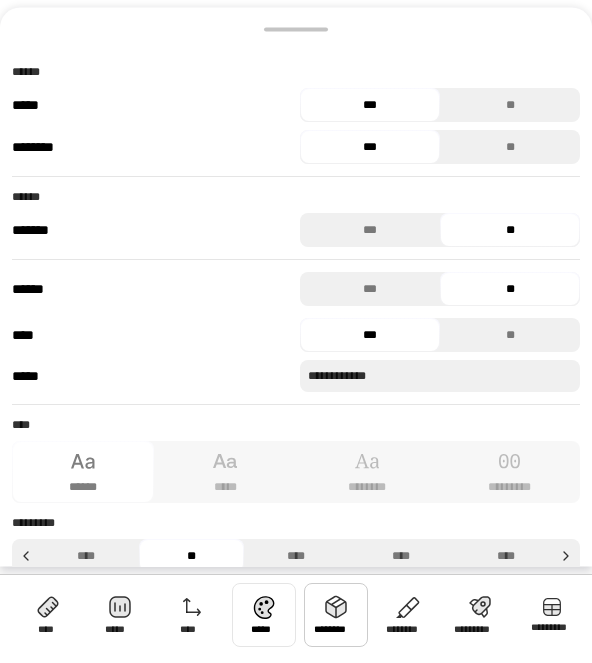 click at bounding box center [264, 615] 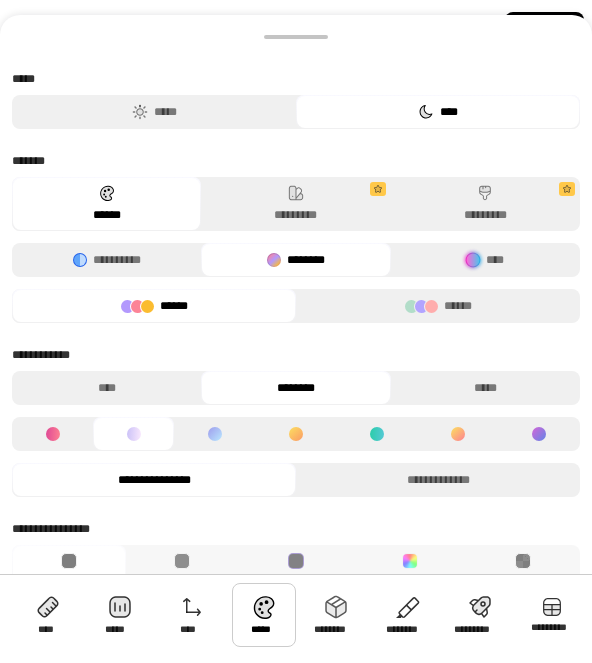 click on "****" at bounding box center [438, 112] 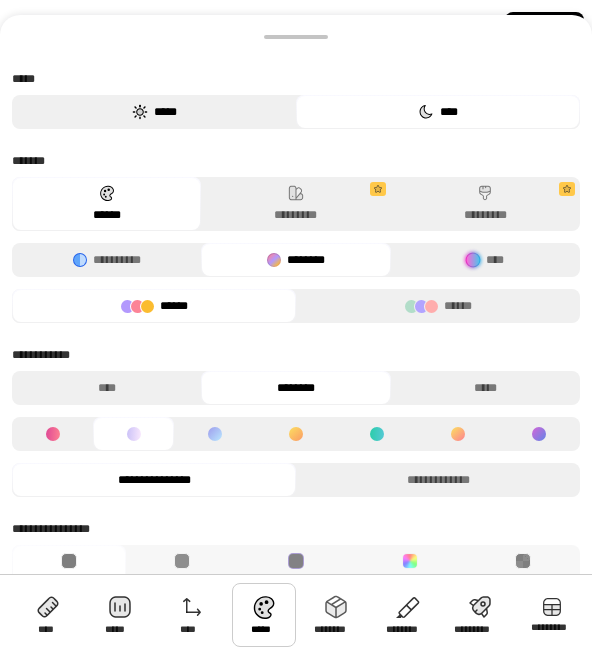 click on "*****" at bounding box center [154, 112] 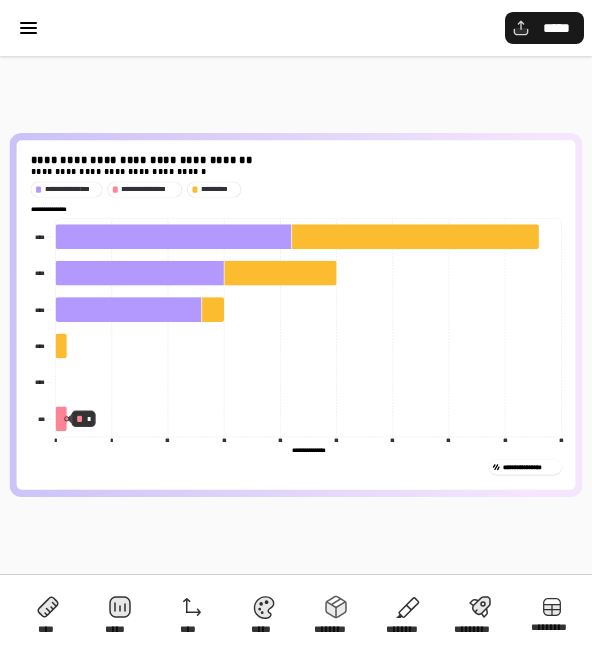 click on "*****" at bounding box center [544, 28] 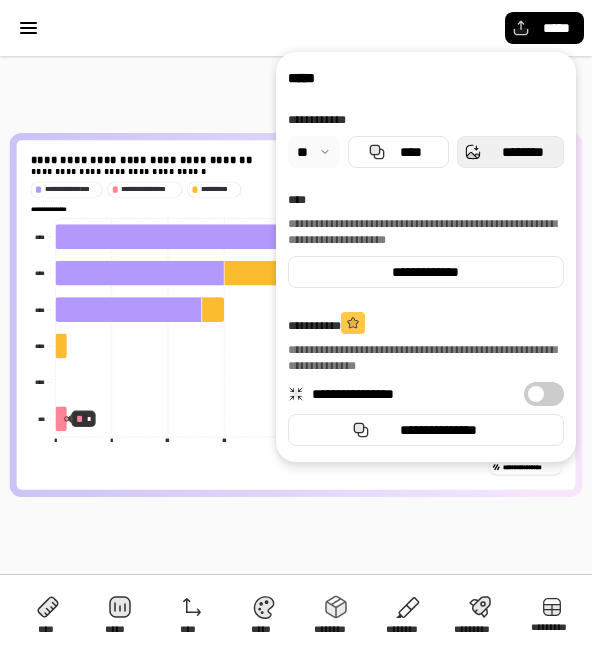 click on "********" at bounding box center (510, 152) 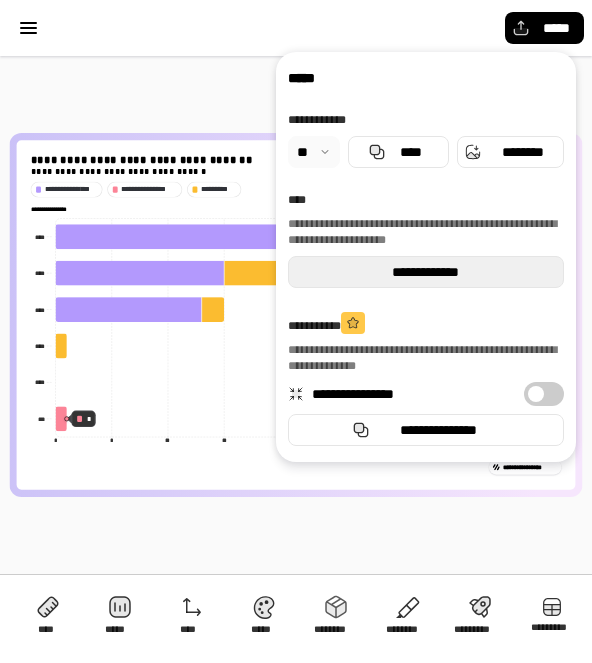 click on "**********" at bounding box center [426, 272] 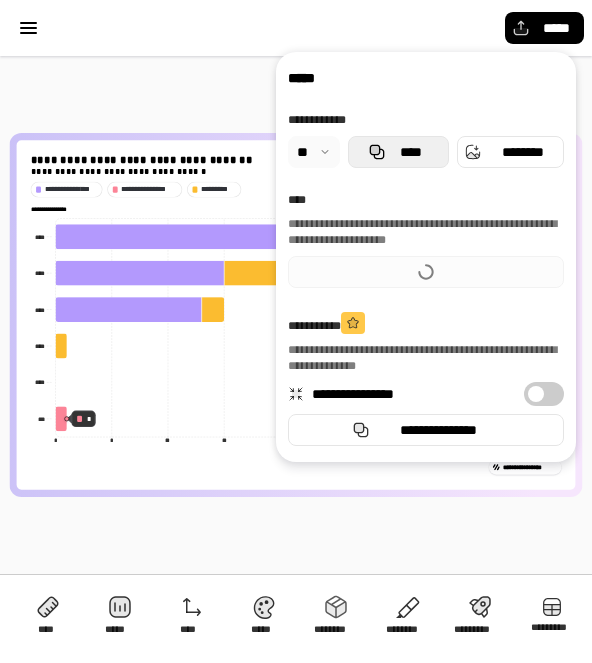 click on "****" at bounding box center [410, 152] 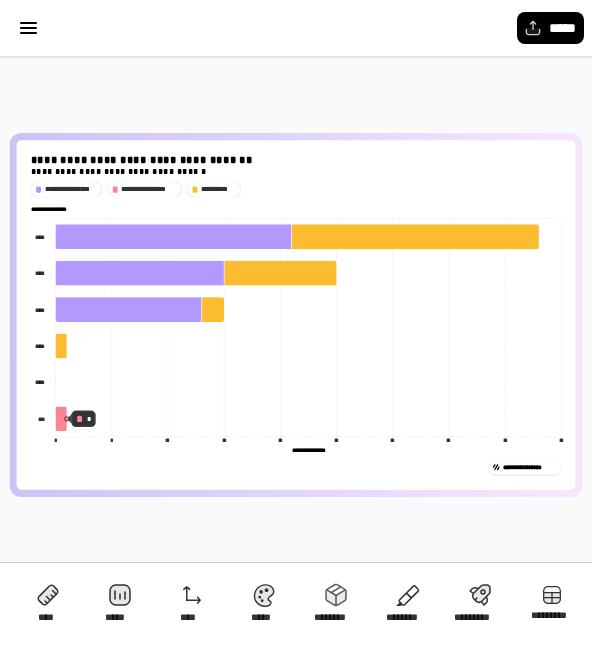 scroll, scrollTop: 0, scrollLeft: 8, axis: horizontal 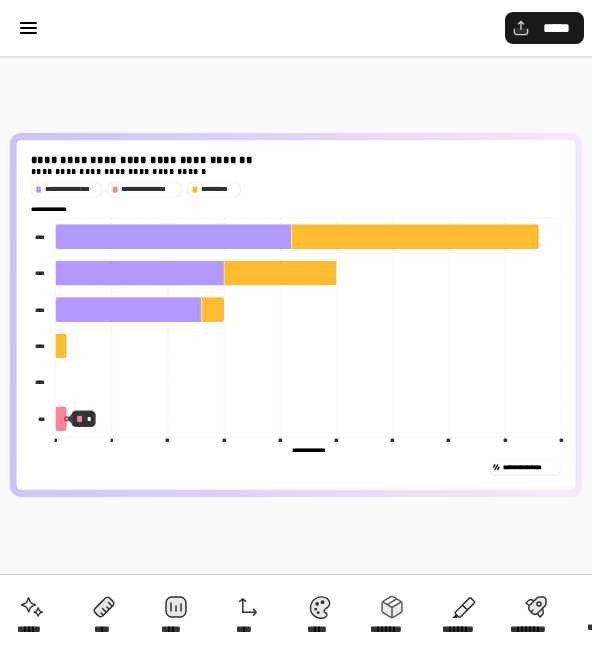 click on "*****" at bounding box center [544, 28] 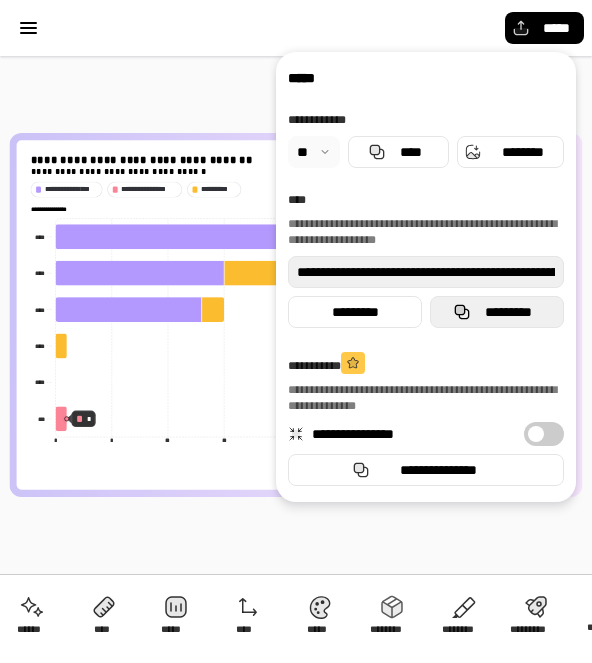 click on "*********" at bounding box center (497, 312) 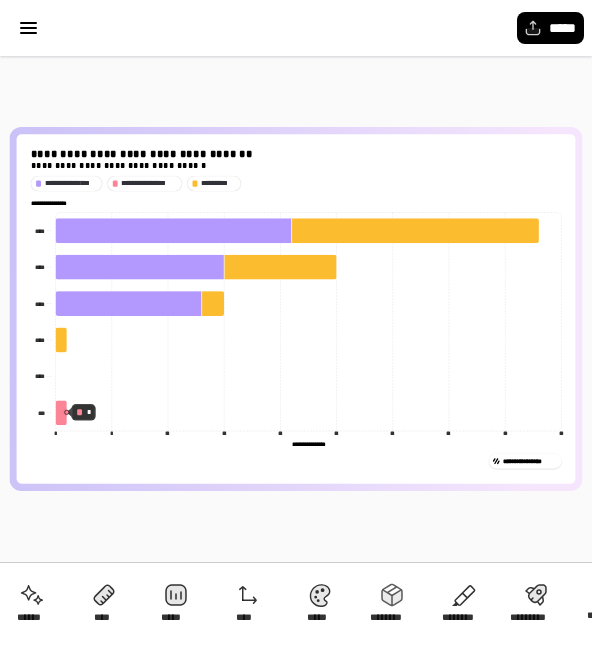 scroll, scrollTop: 0, scrollLeft: 8, axis: horizontal 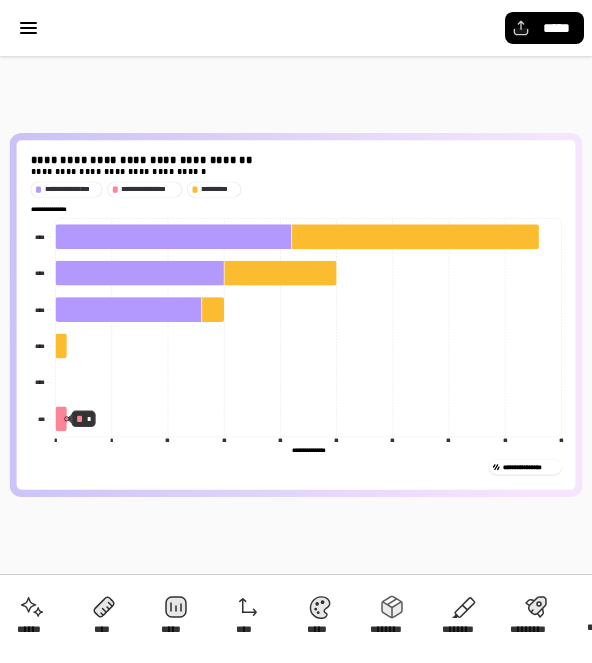 click 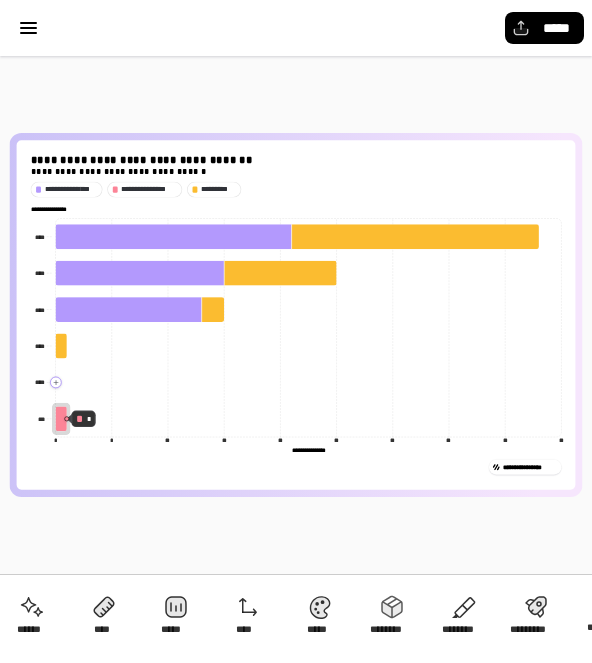click 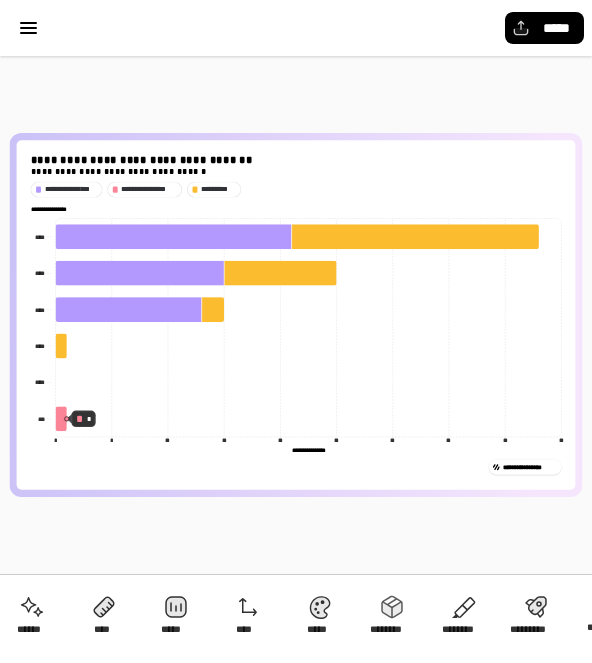 click on "[DATE] [AGE] [PHONE] [CREDIT_CARD]" 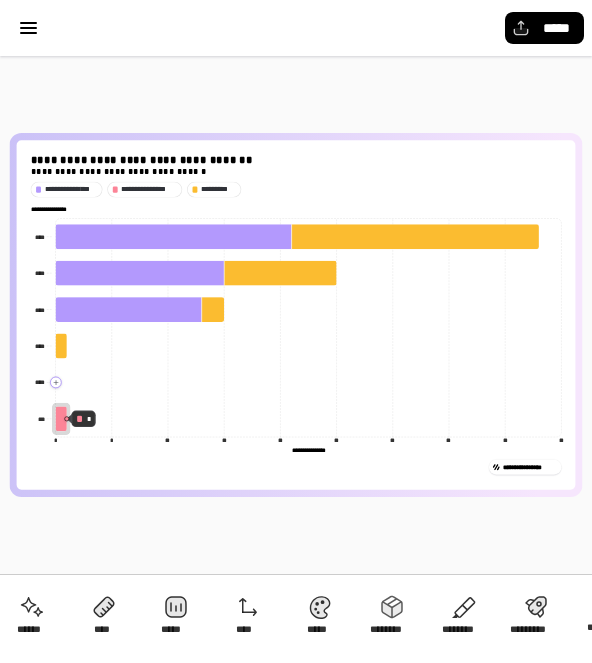 click 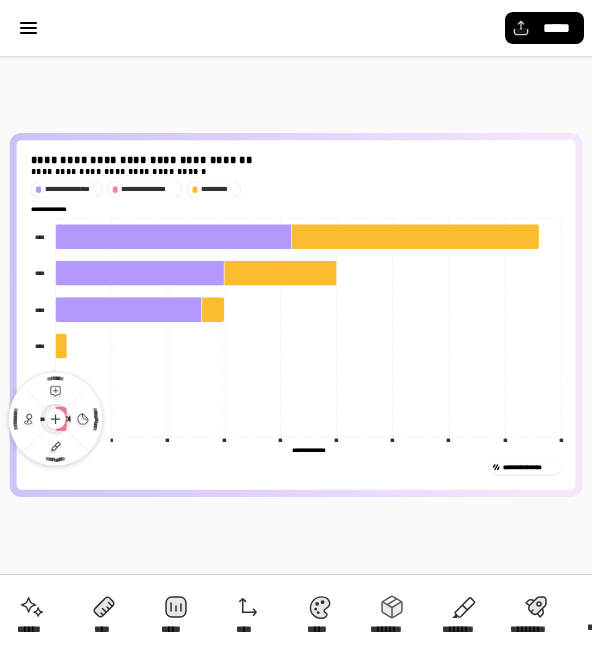 click on "[FIRST] [LAST] [DATE] [AGE] [PHONE] [CREDIT_CARD] [ADDRESS]" at bounding box center [296, 315] 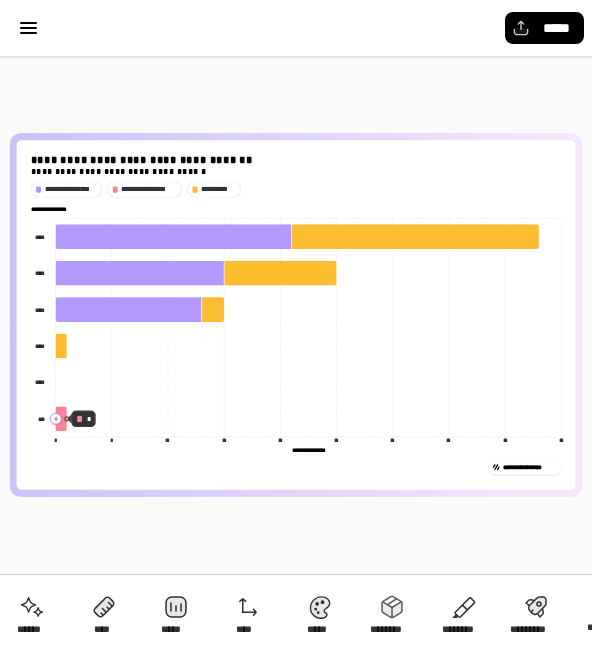 click on "[FIRST] [LAST] [DATE] [AGE] [PHONE] [CREDIT_CARD] [ADDRESS]" at bounding box center (296, 315) 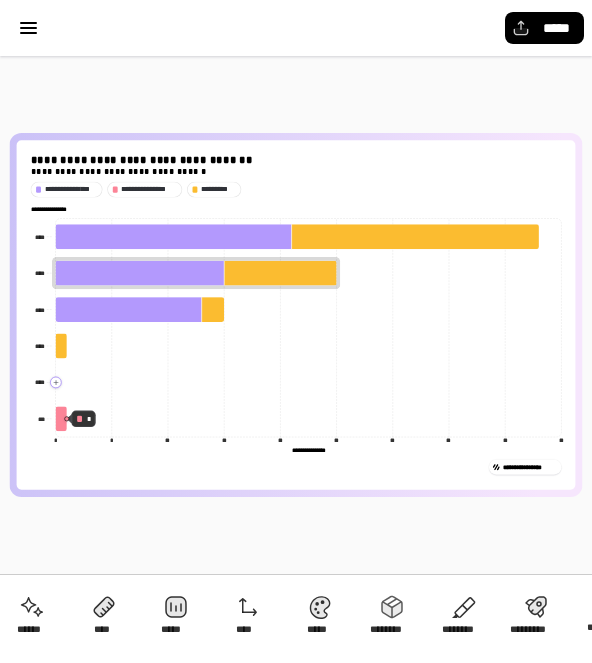 click 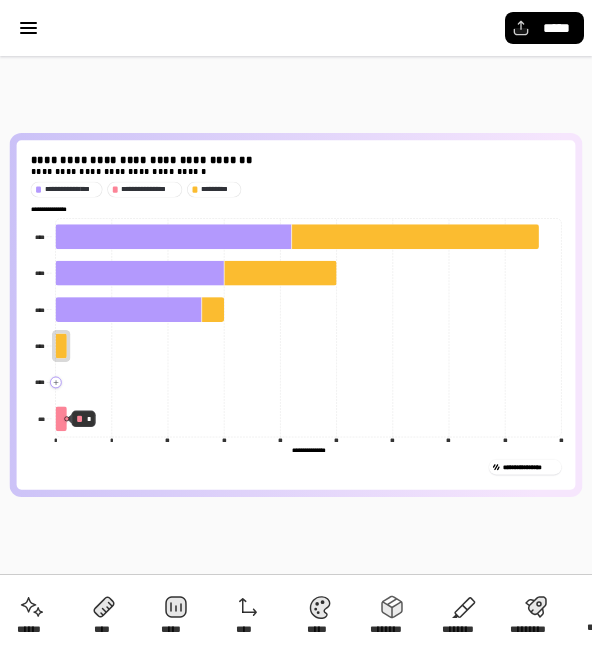 click 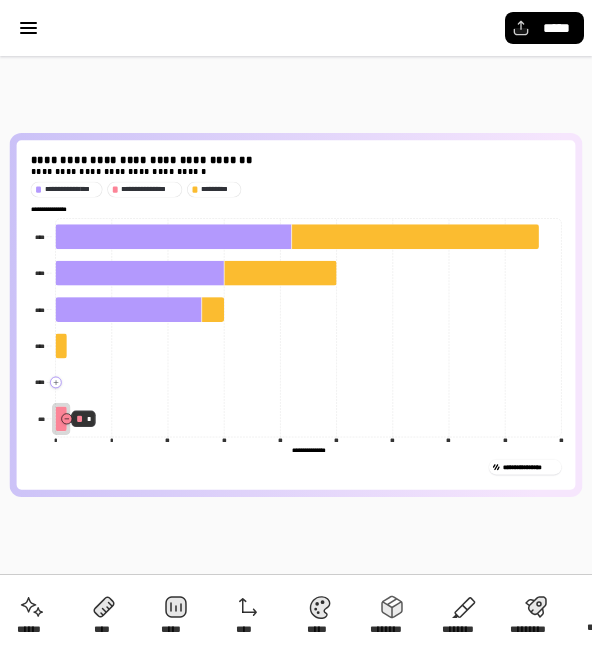 click 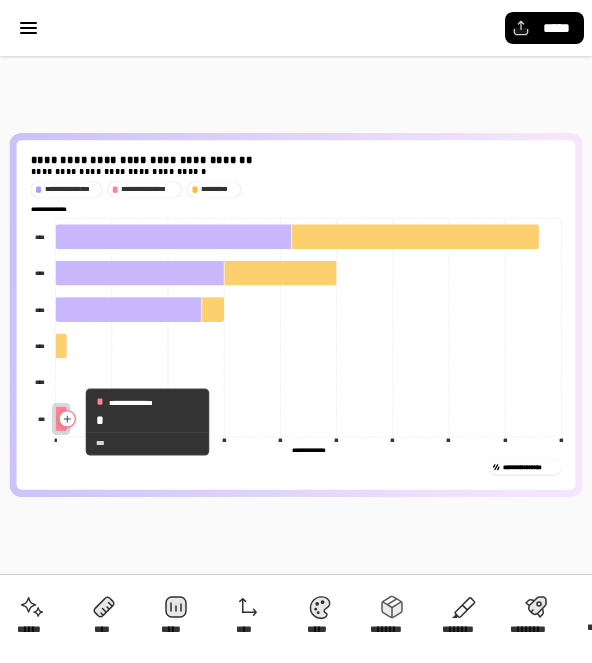 click on "**********" at bounding box center (144, 190) 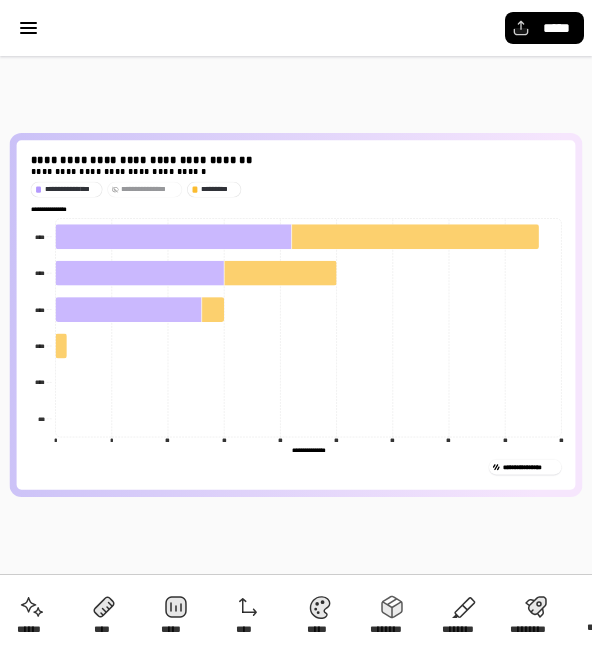 click on "**********" at bounding box center (149, 190) 